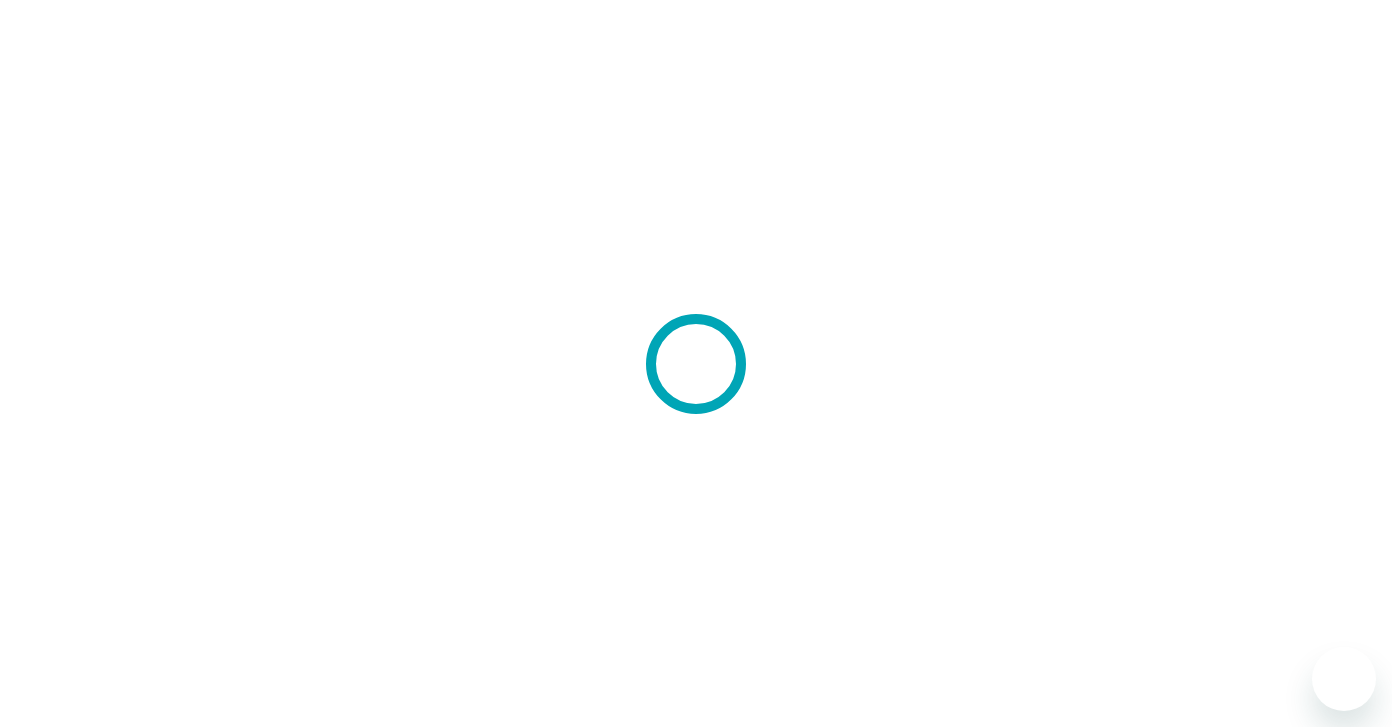 scroll, scrollTop: 0, scrollLeft: 0, axis: both 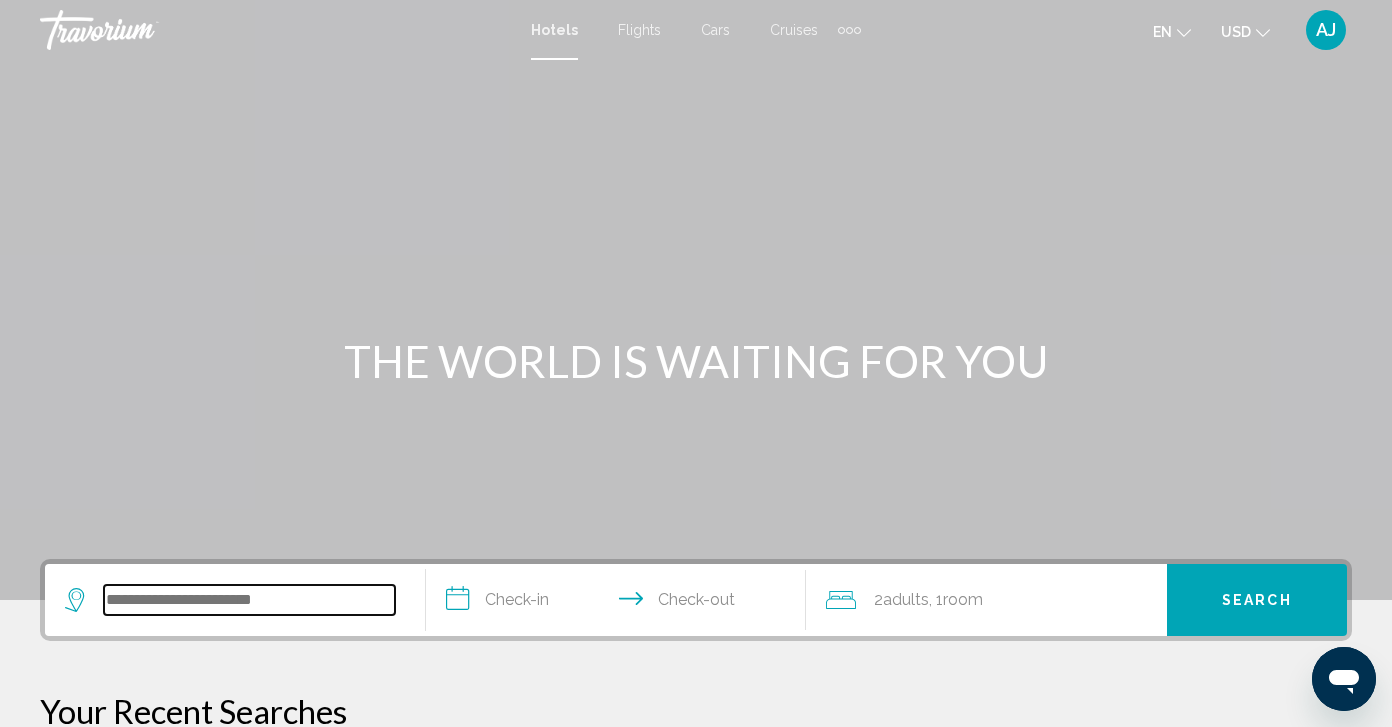 click at bounding box center [249, 600] 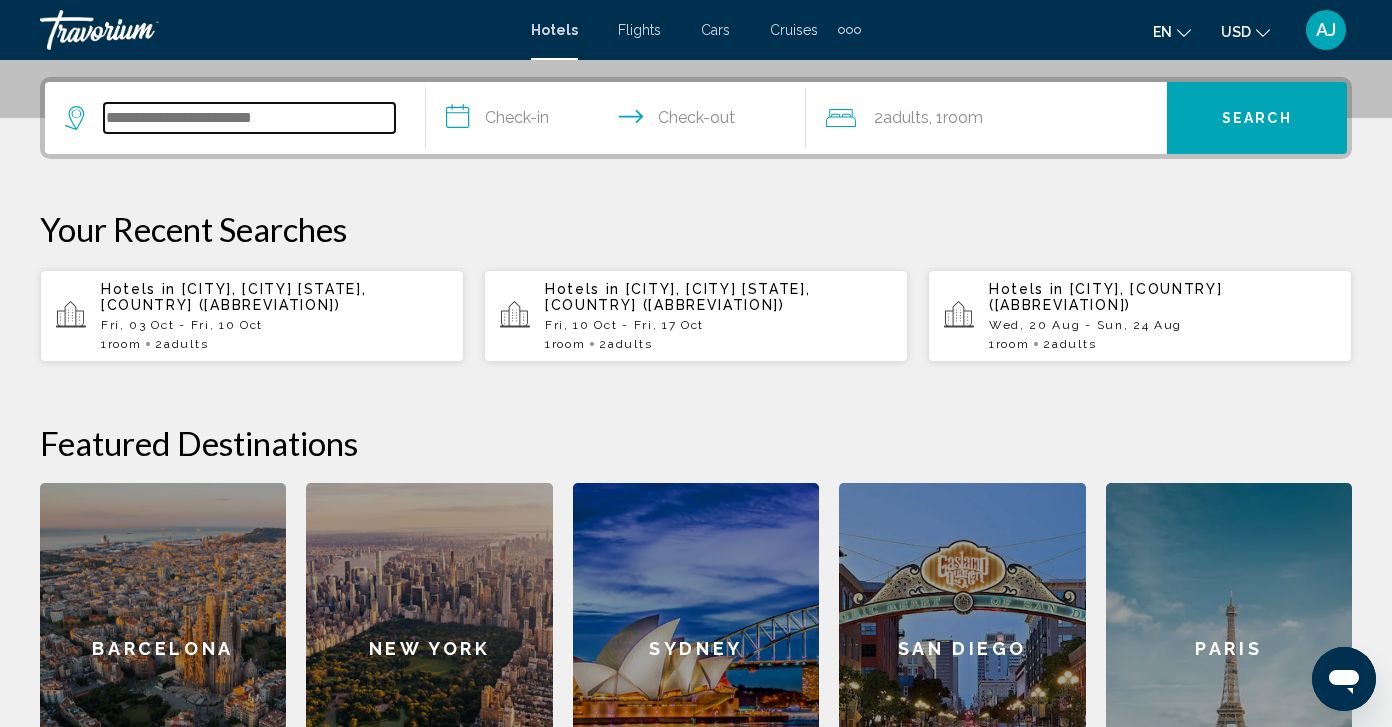 scroll, scrollTop: 494, scrollLeft: 0, axis: vertical 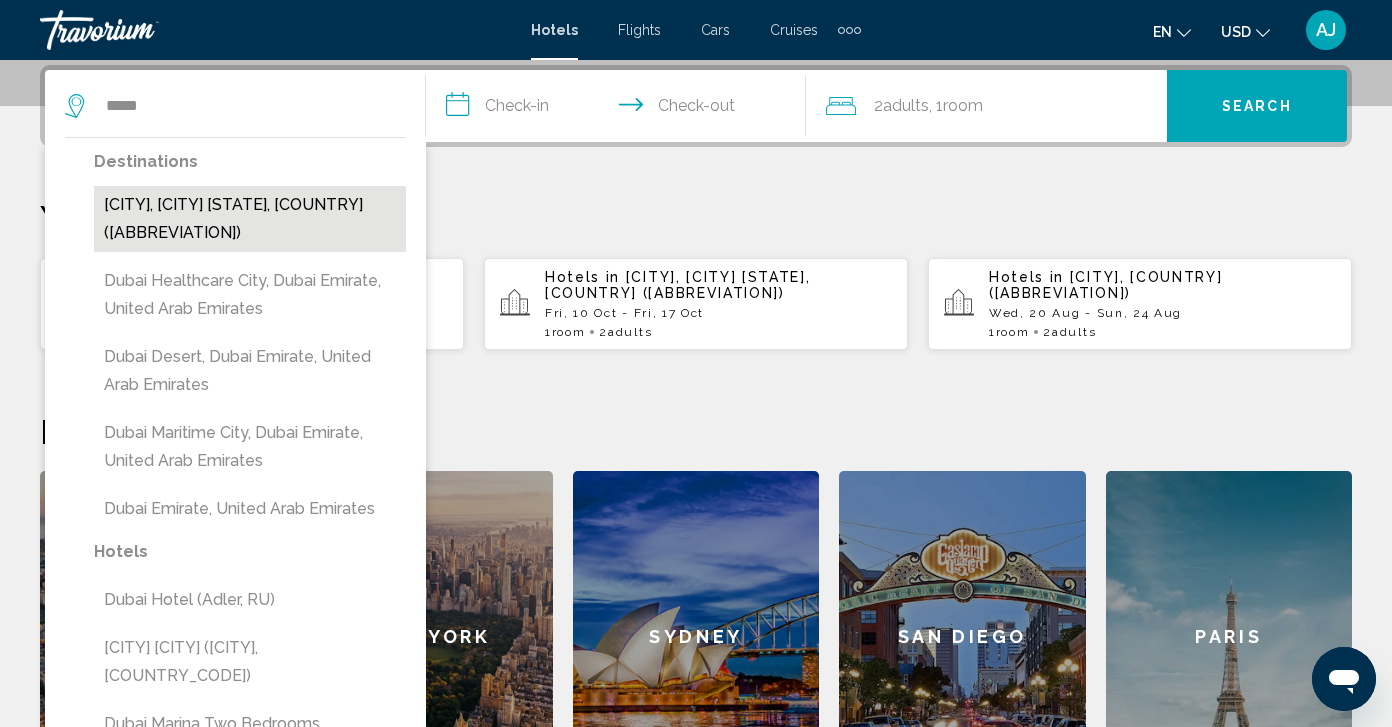 click on "[CITY], [CITY] [STATE], [COUNTRY] ([ABBREVIATION])" at bounding box center (250, 219) 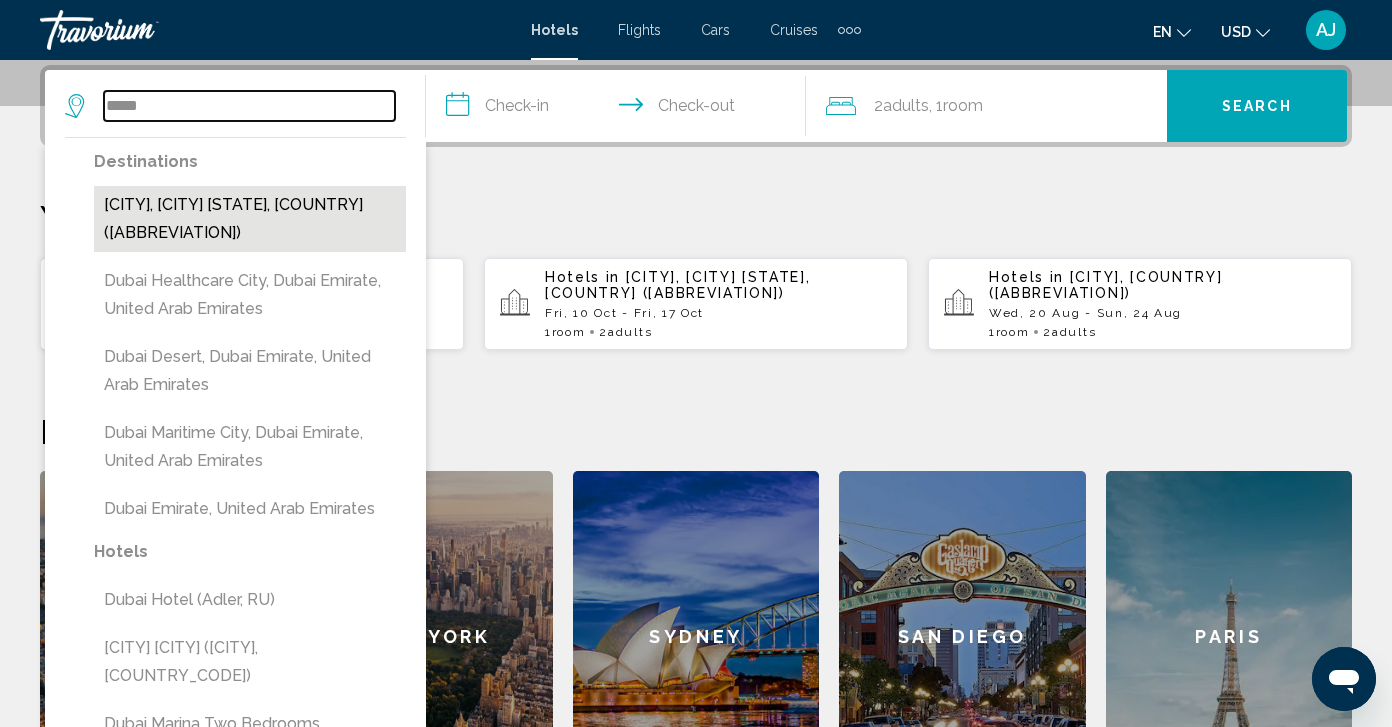 type on "**********" 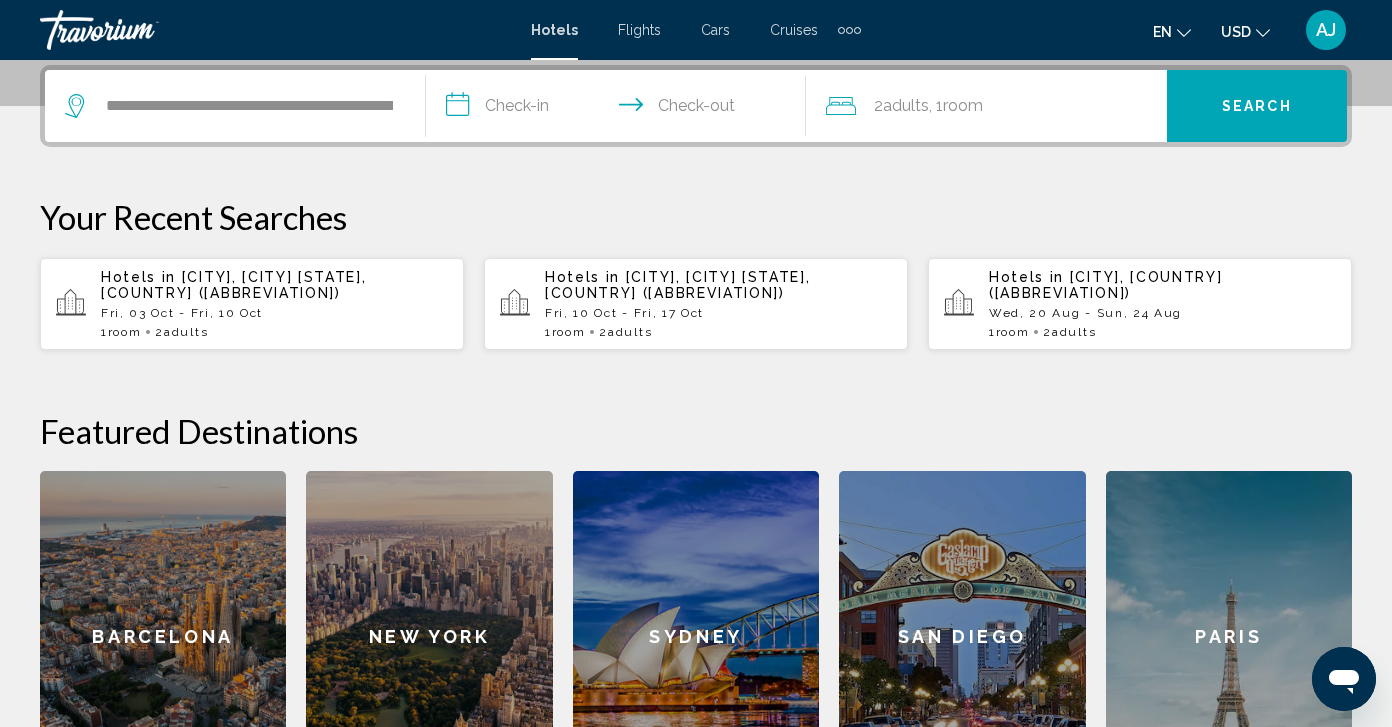 click on "**********" at bounding box center (620, 109) 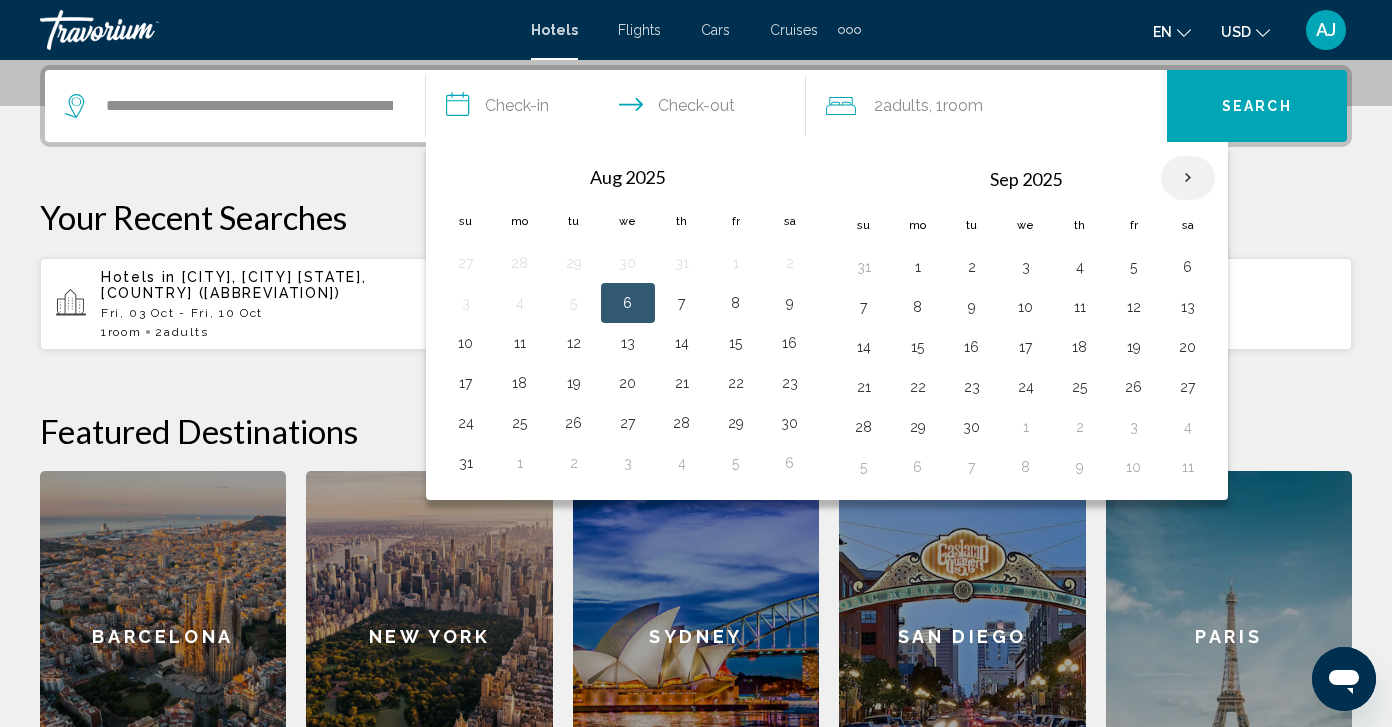 click at bounding box center [1188, 178] 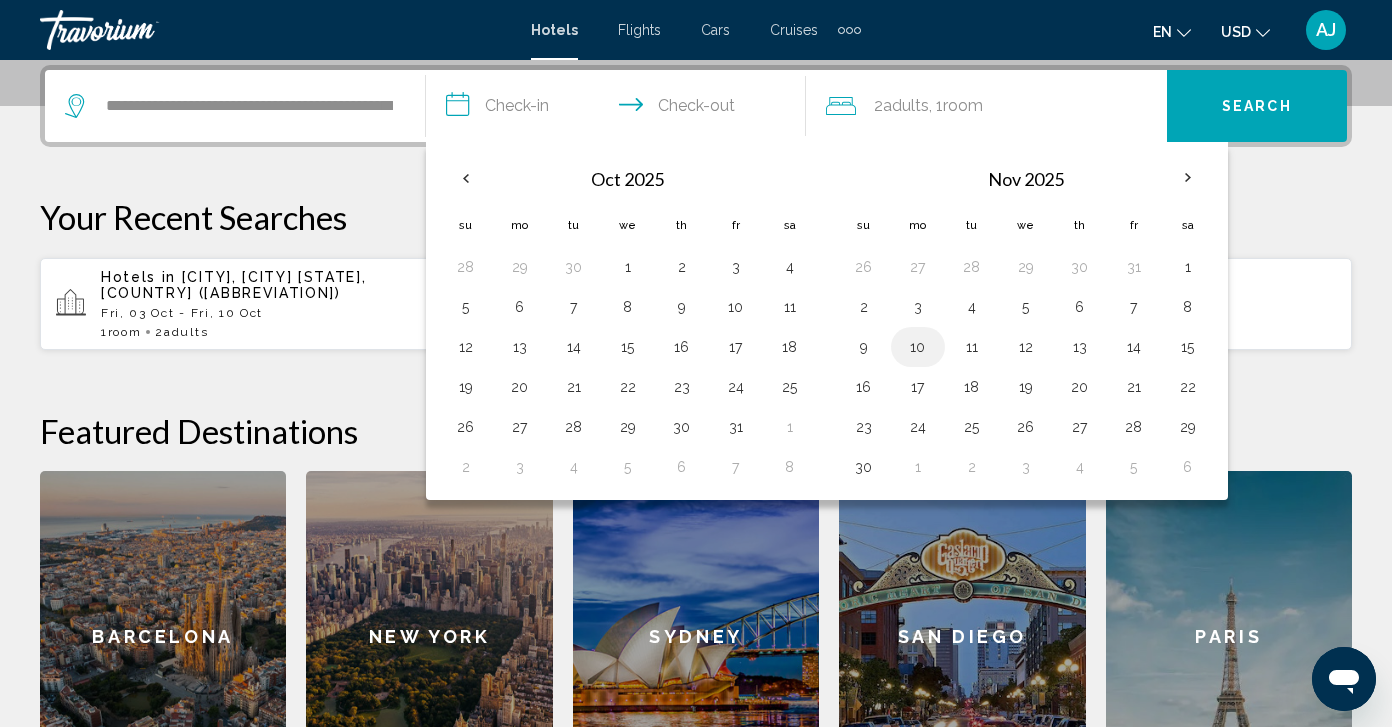 click on "10" at bounding box center [918, 347] 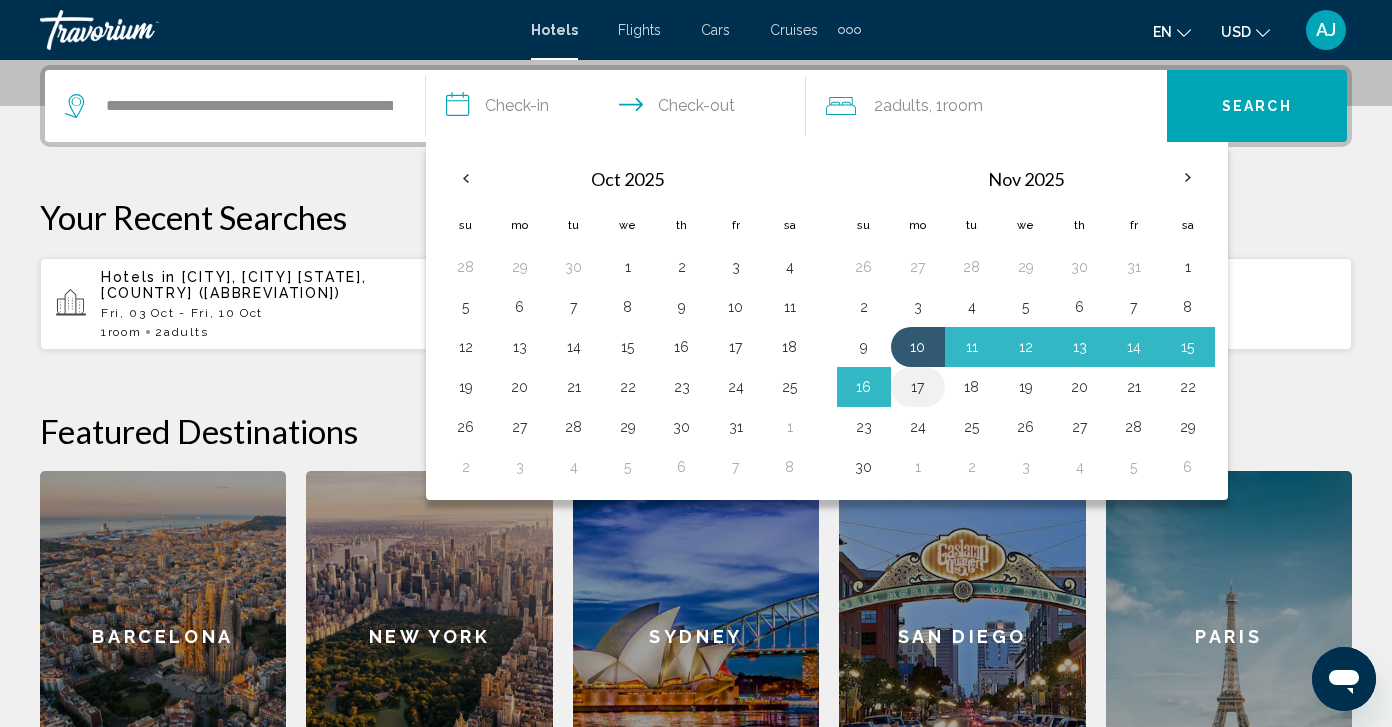 click on "17" at bounding box center [918, 387] 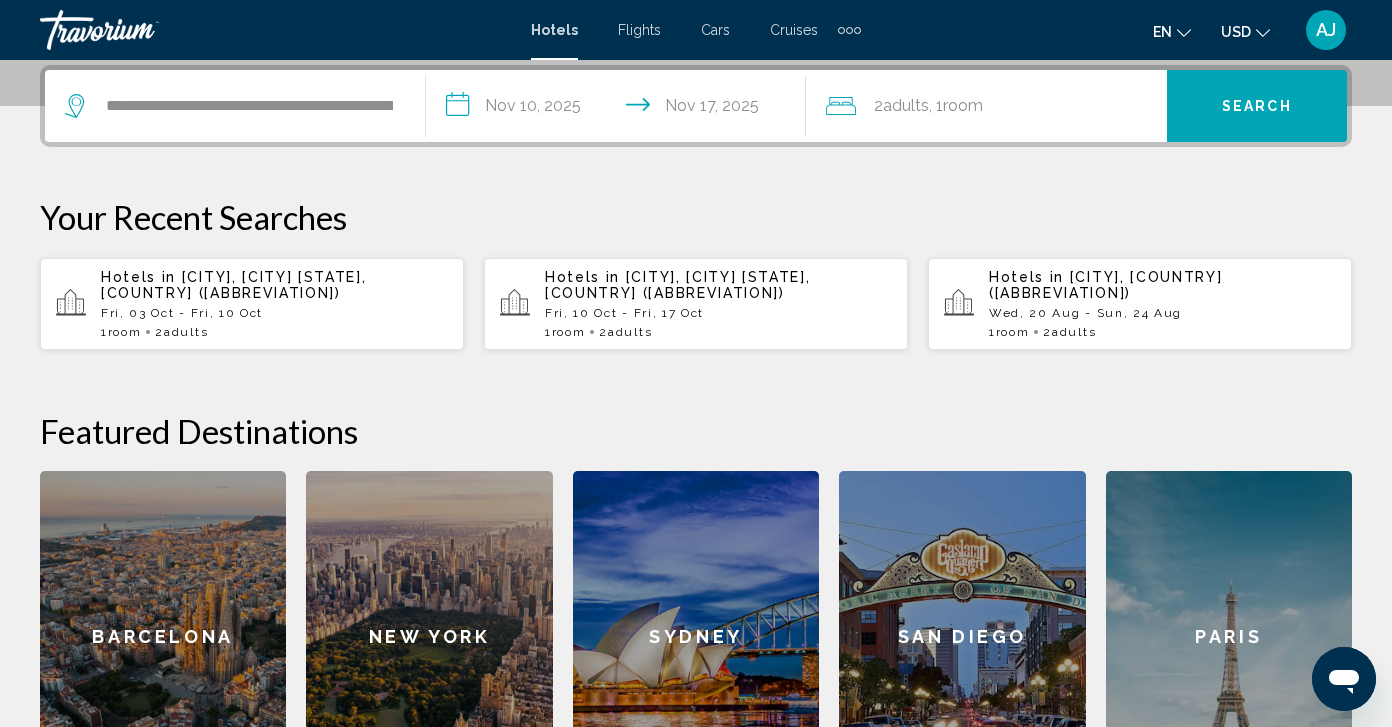 click on "2  Adult Adults , 1  Room rooms" 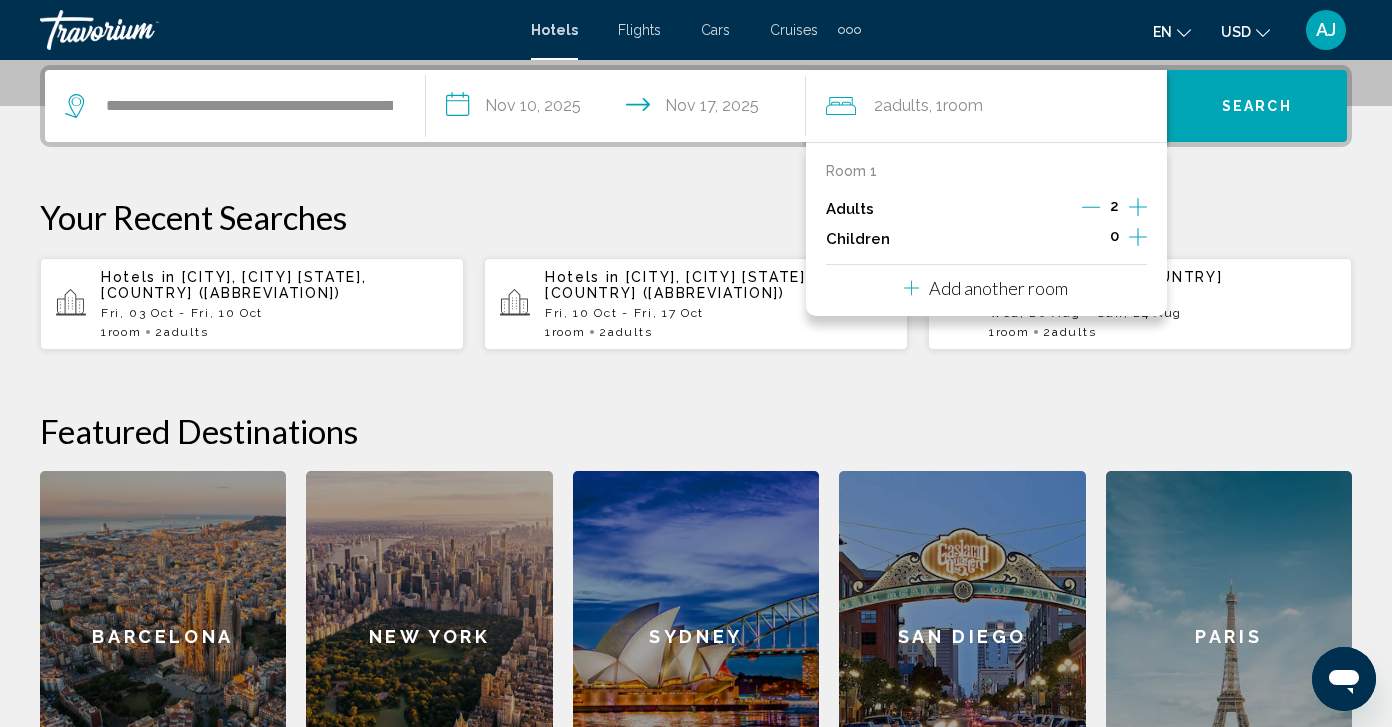 click 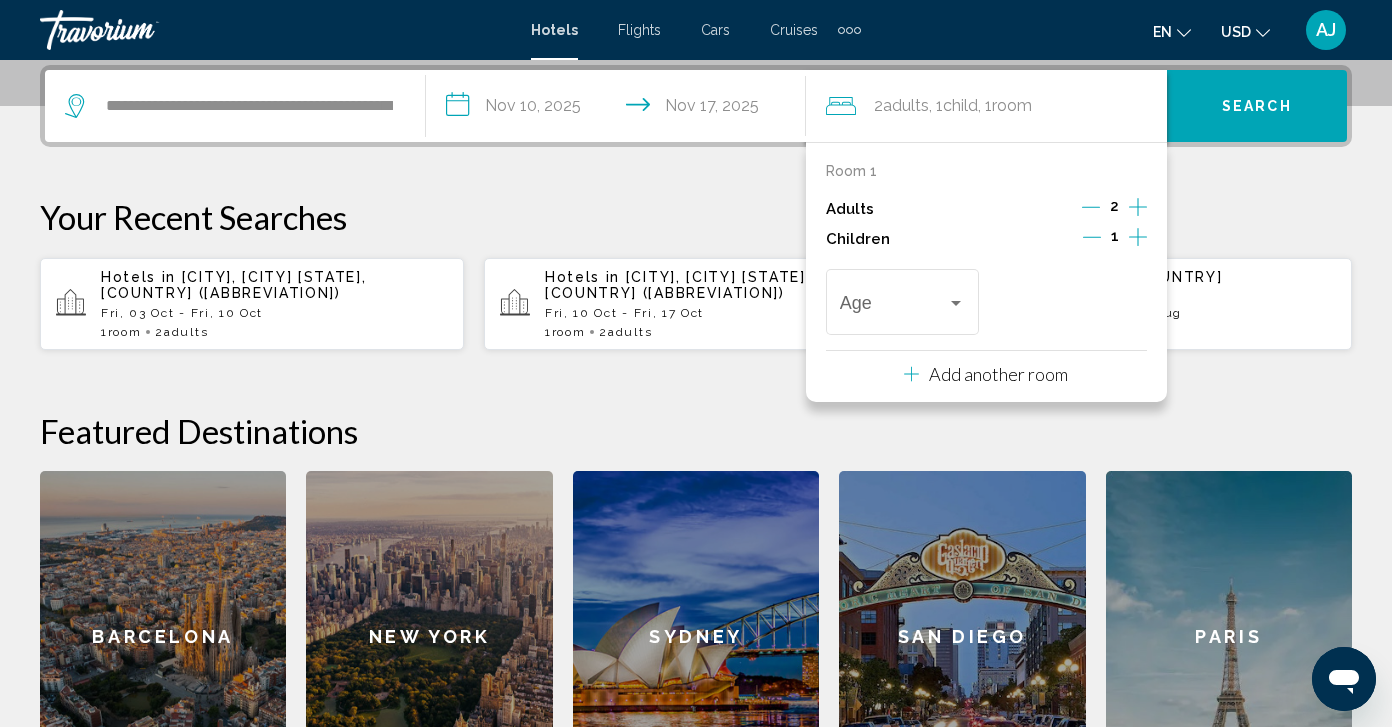 click 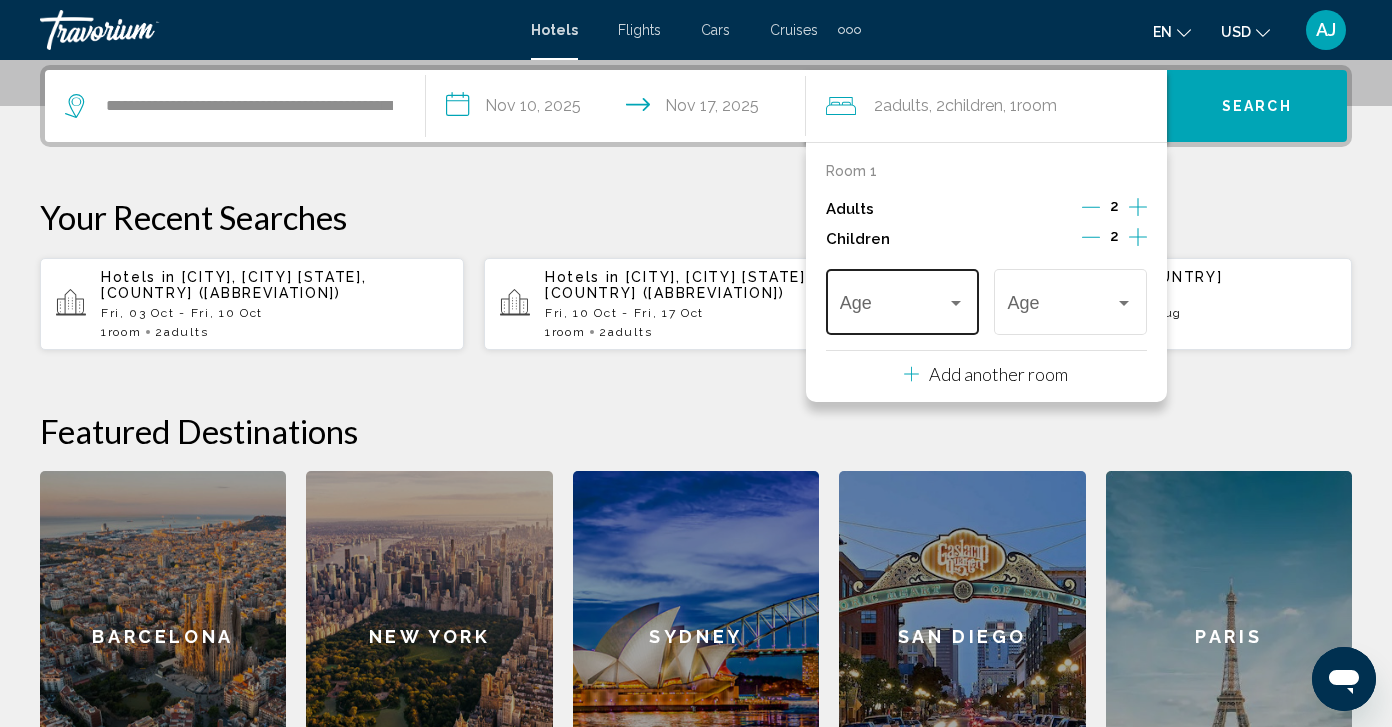 click at bounding box center (956, 303) 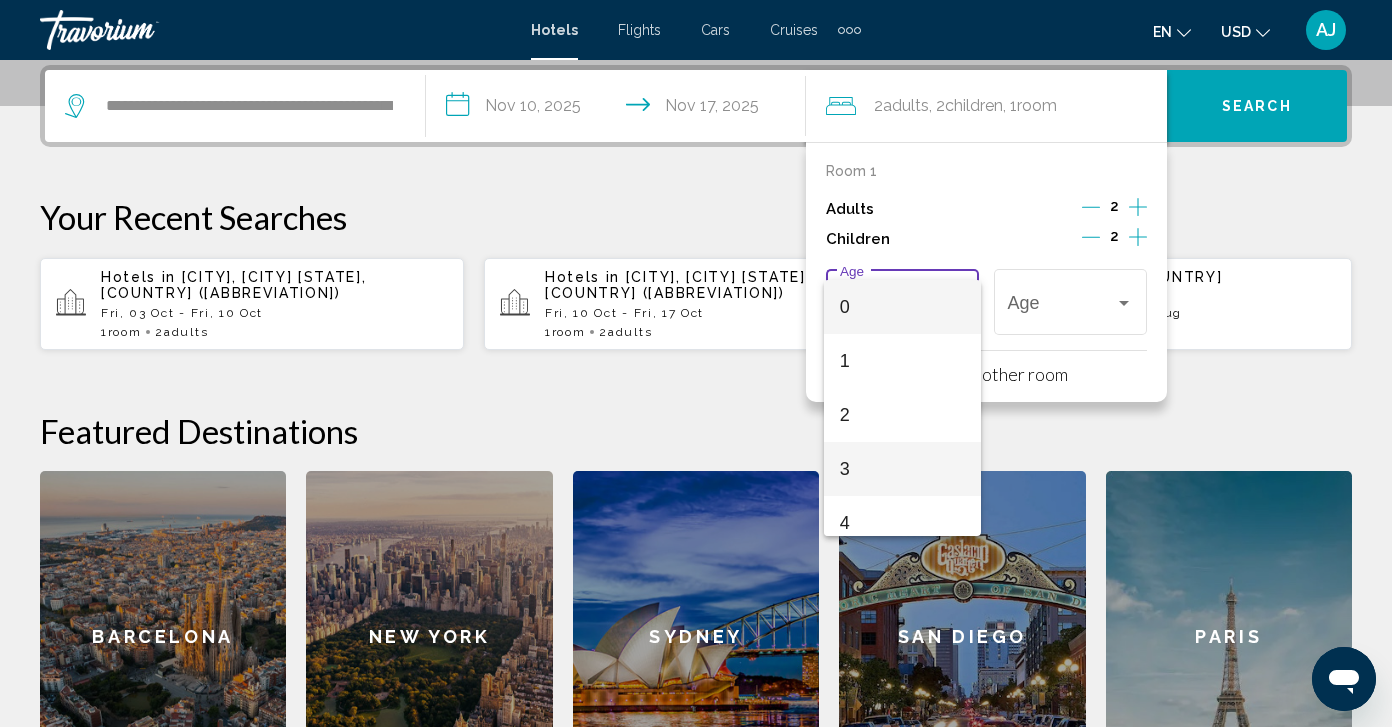 click on "3" at bounding box center [903, 469] 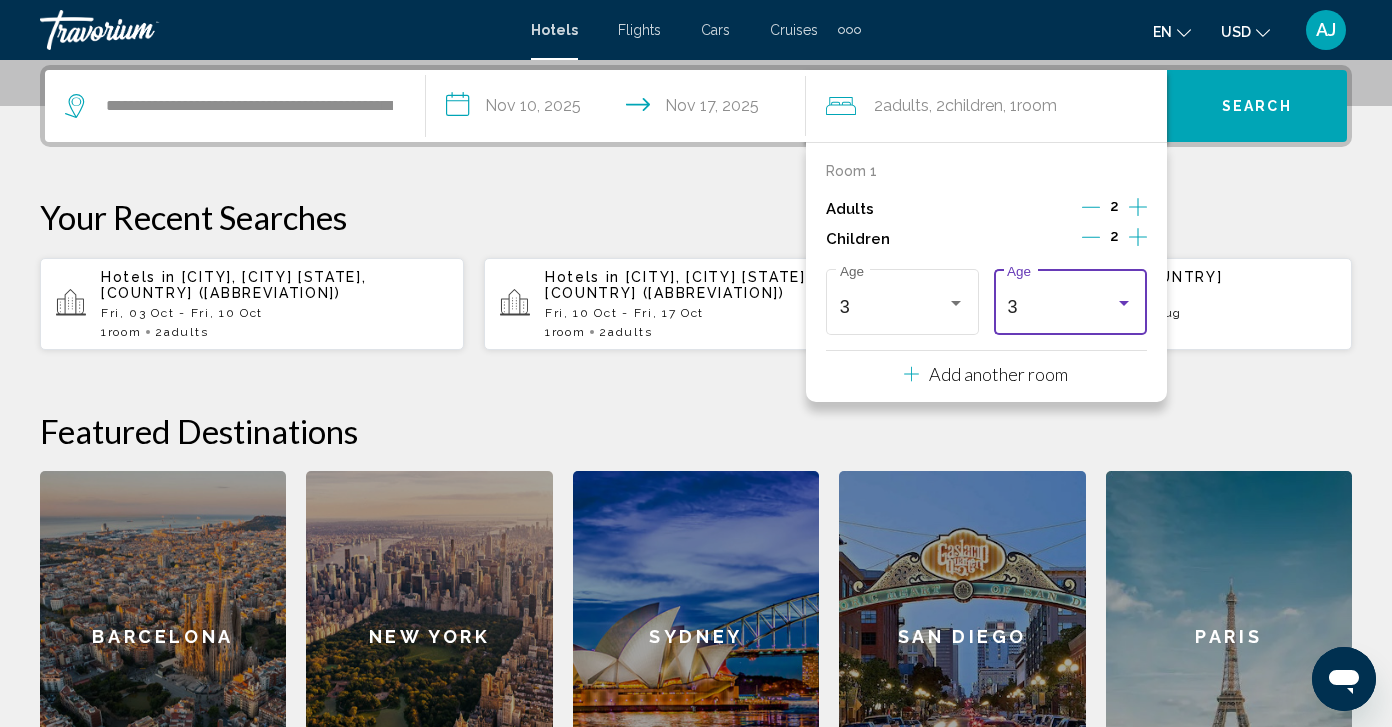 click on "3 Age" at bounding box center (1070, 299) 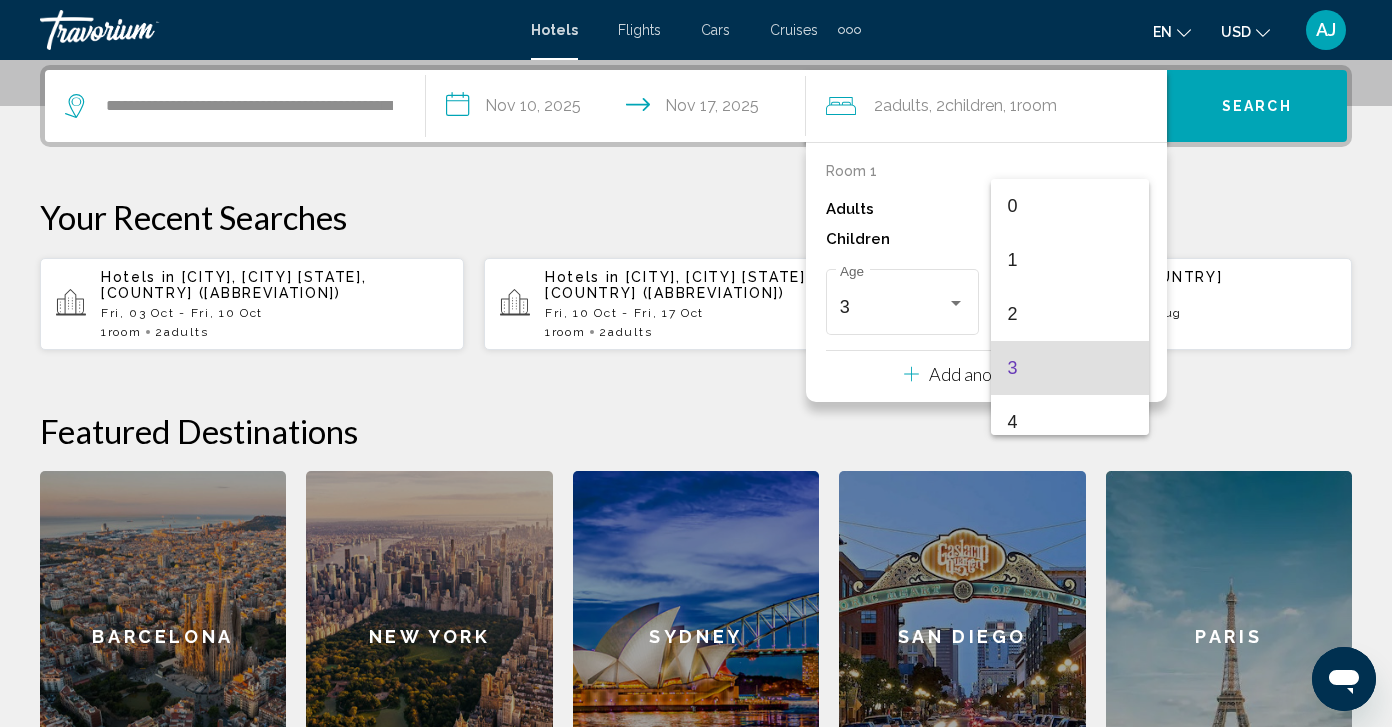 scroll, scrollTop: 61, scrollLeft: 0, axis: vertical 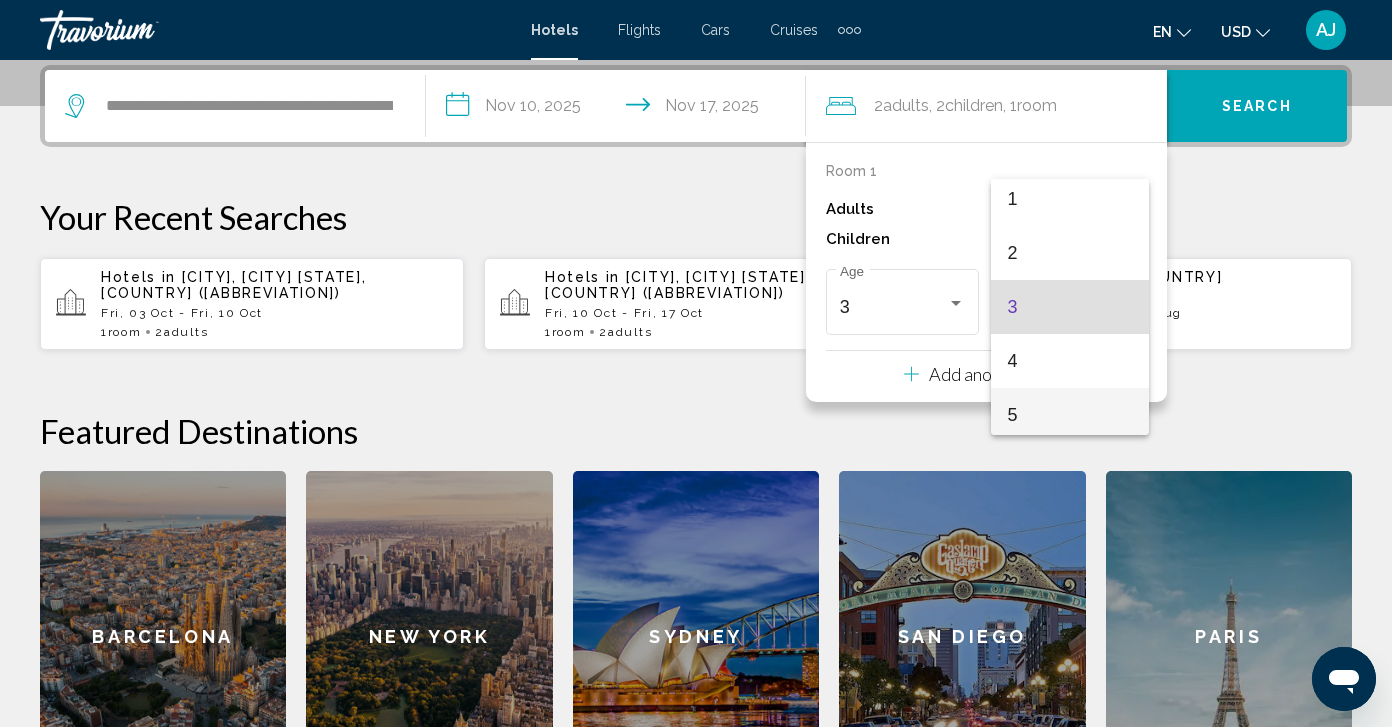 click on "5" at bounding box center [1070, 415] 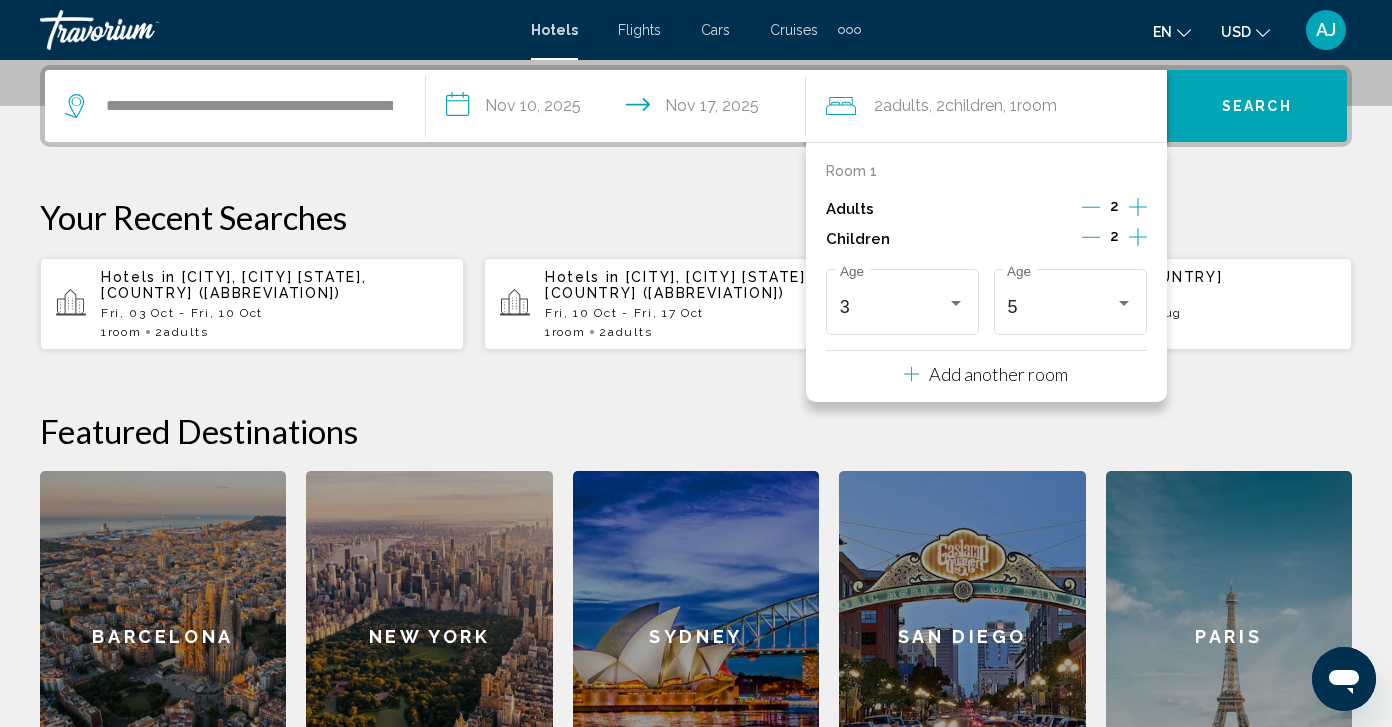 click on "Search" at bounding box center [1257, 107] 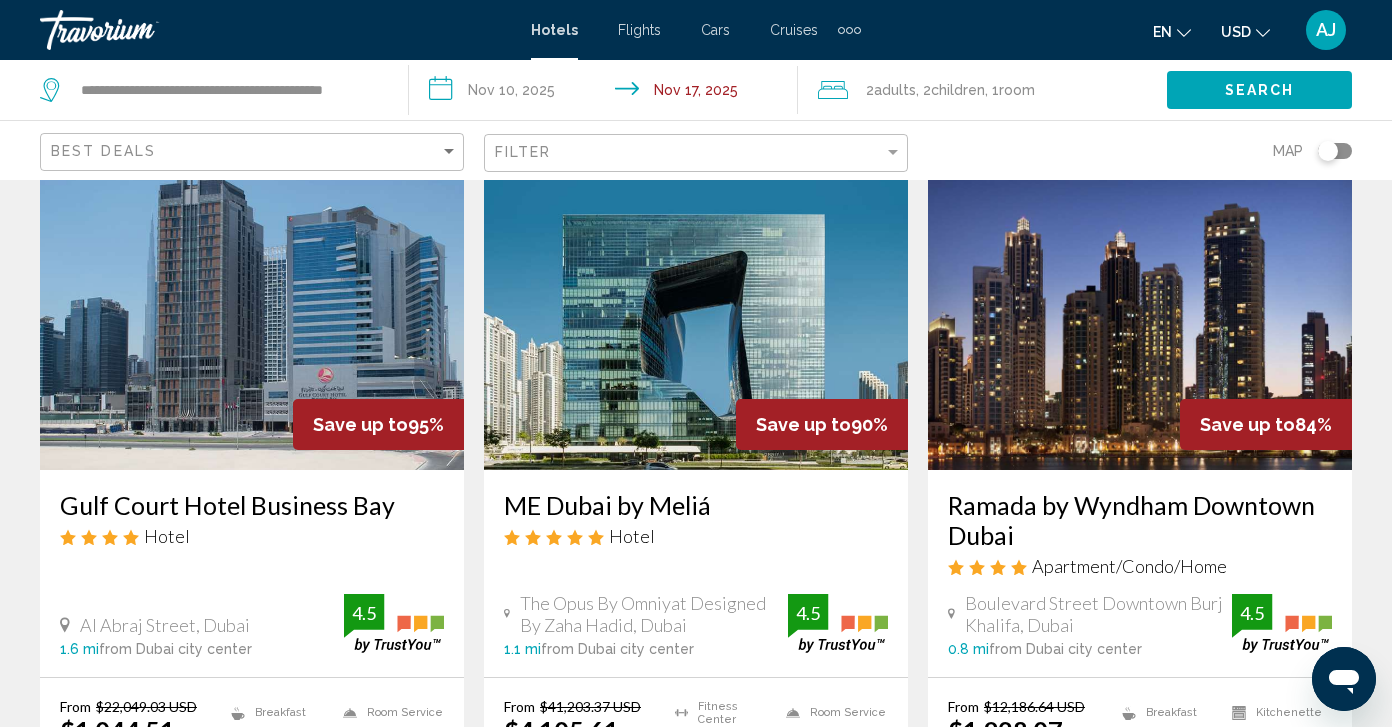scroll, scrollTop: 0, scrollLeft: 0, axis: both 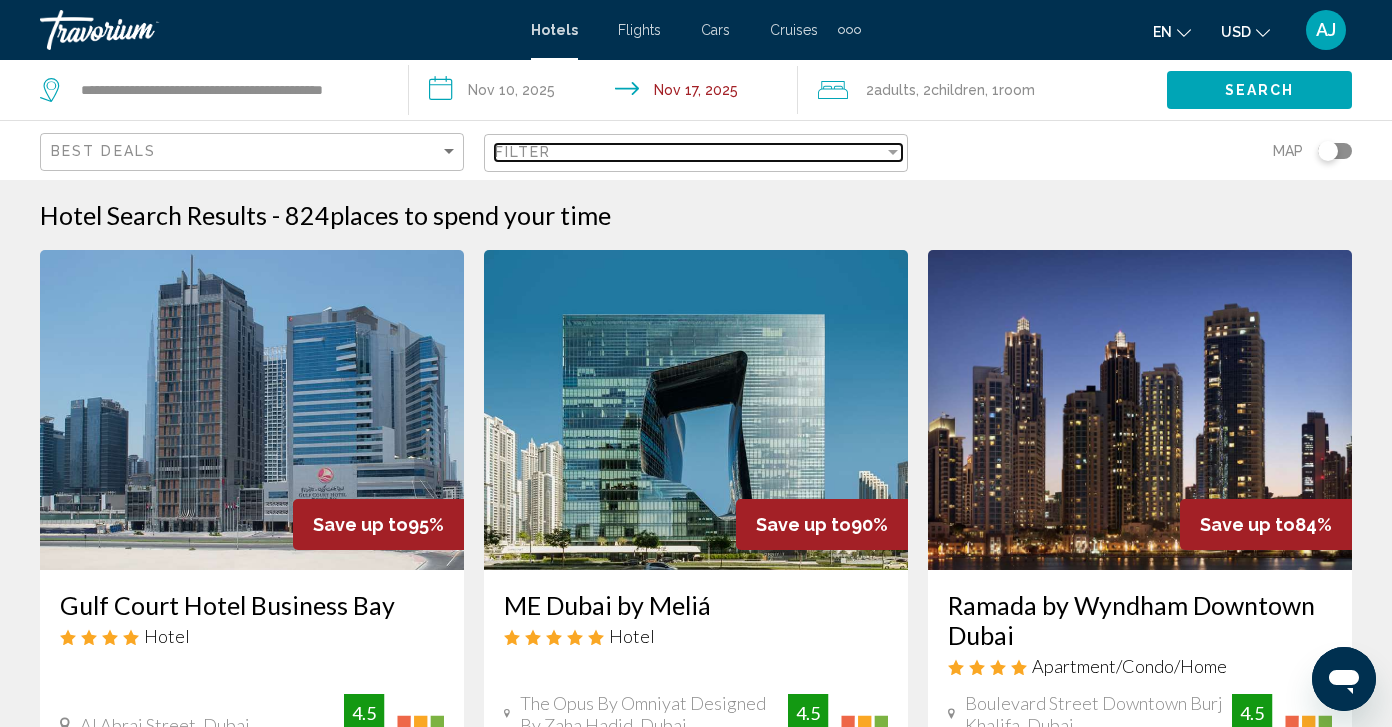 click at bounding box center [893, 152] 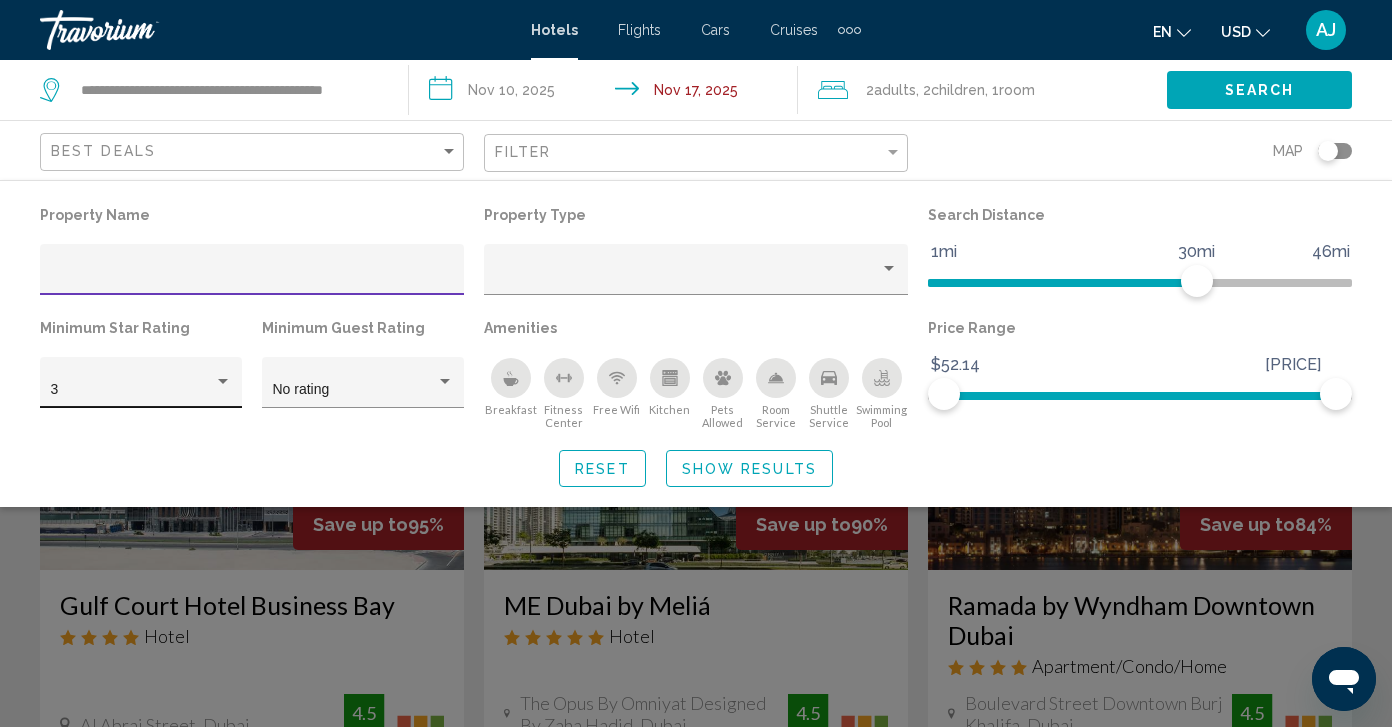 click at bounding box center (223, 381) 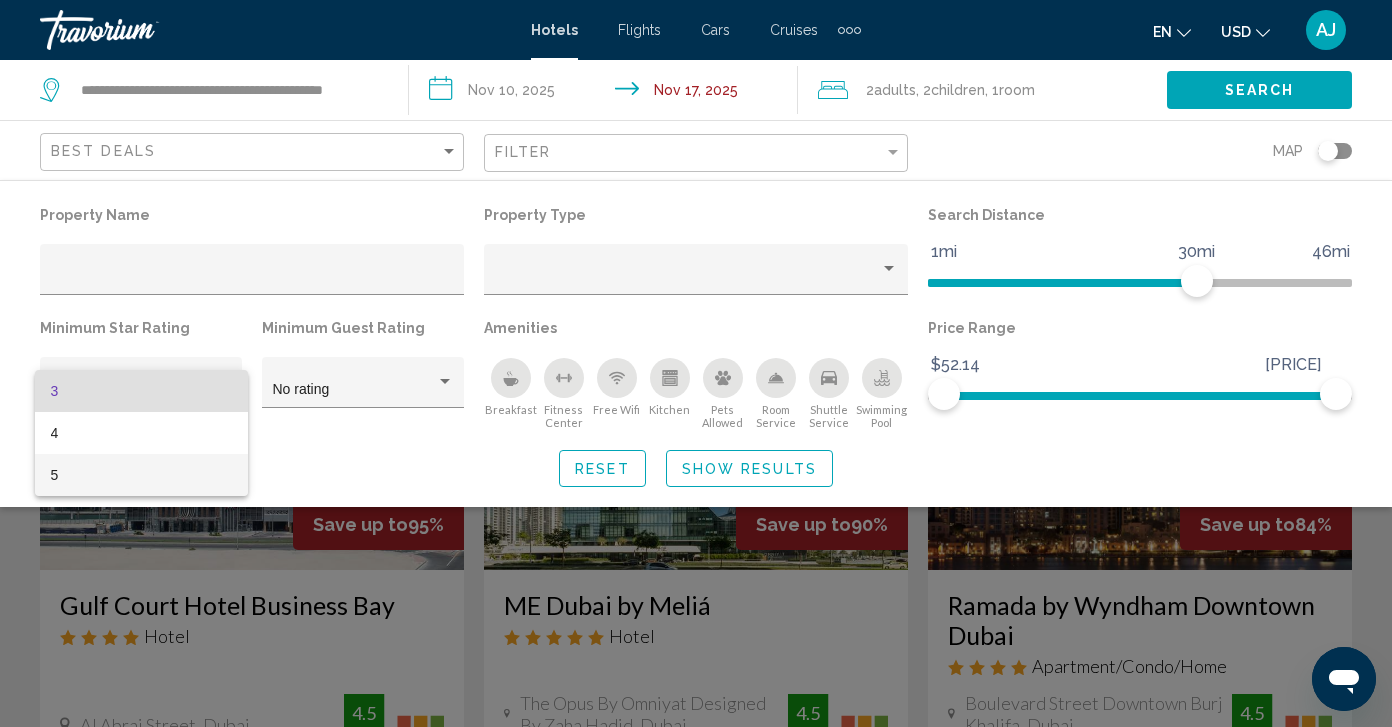 click on "5" at bounding box center (141, 475) 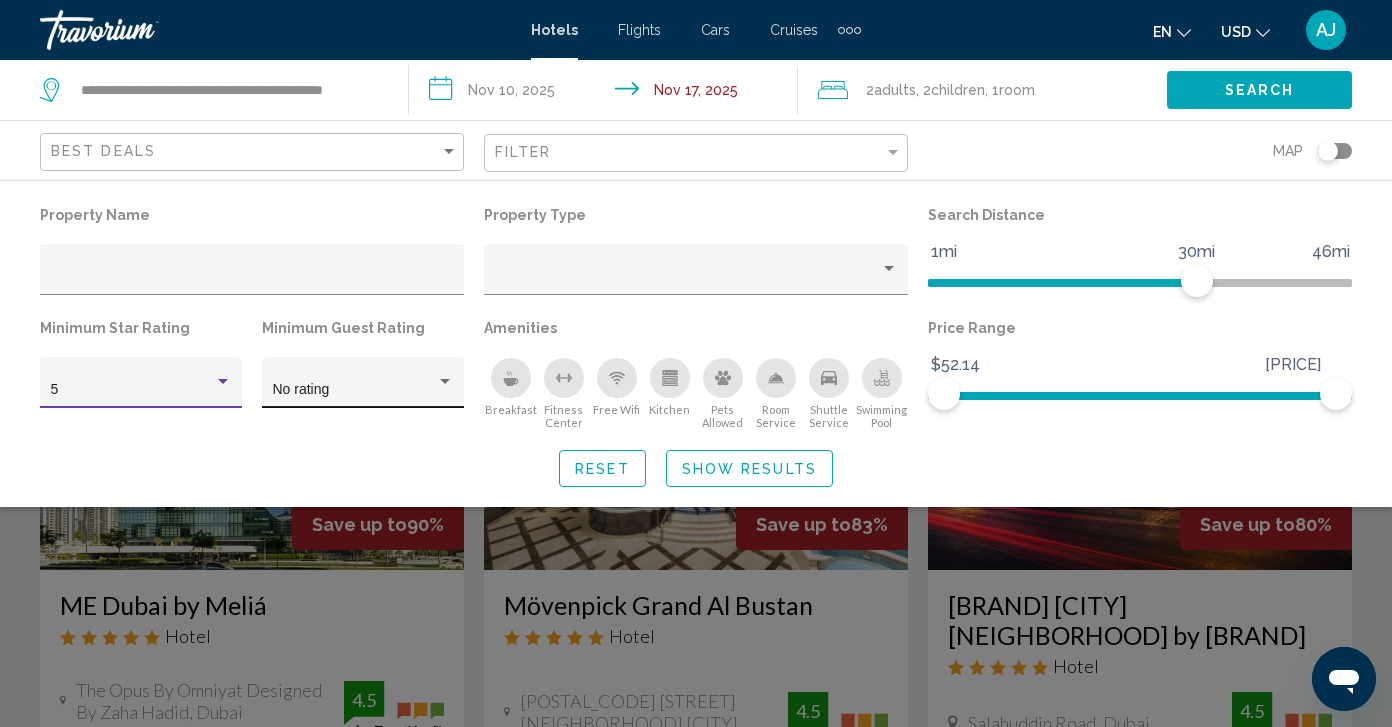click on "No rating" at bounding box center [301, 389] 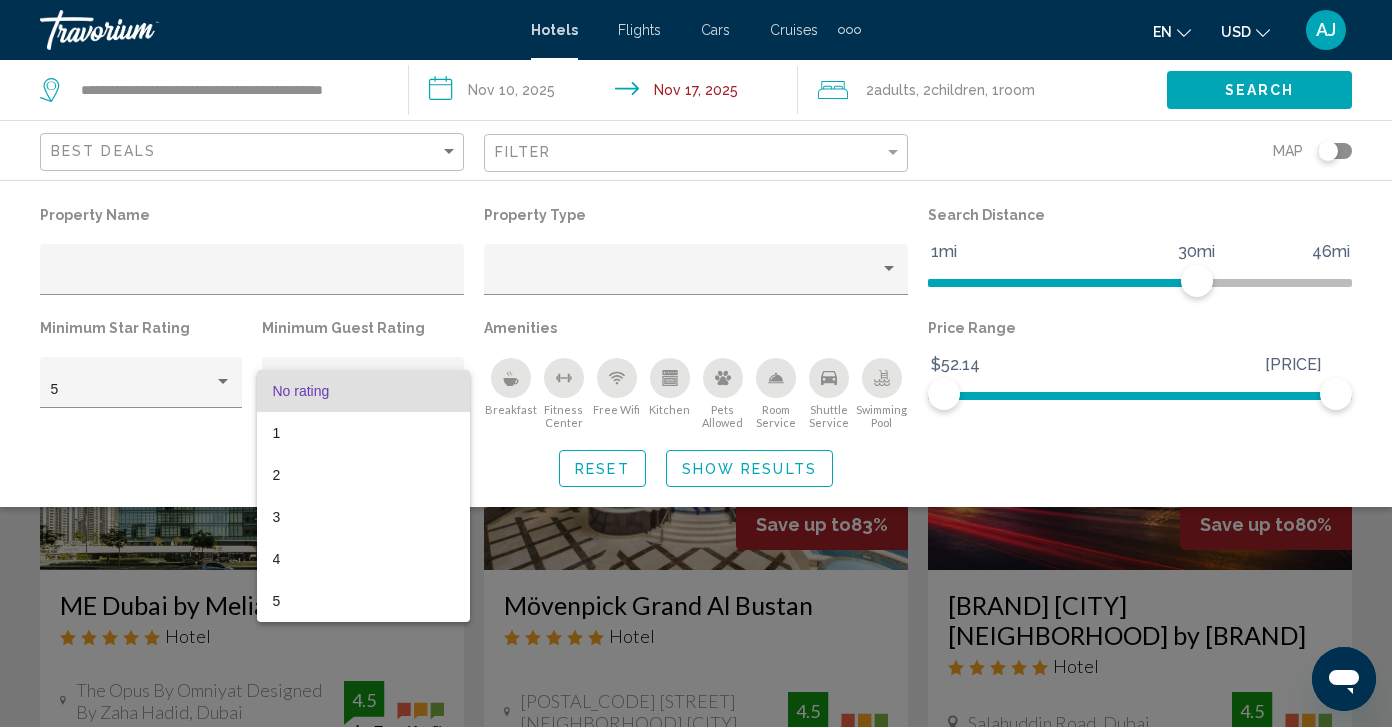 click on "No rating" at bounding box center [301, 391] 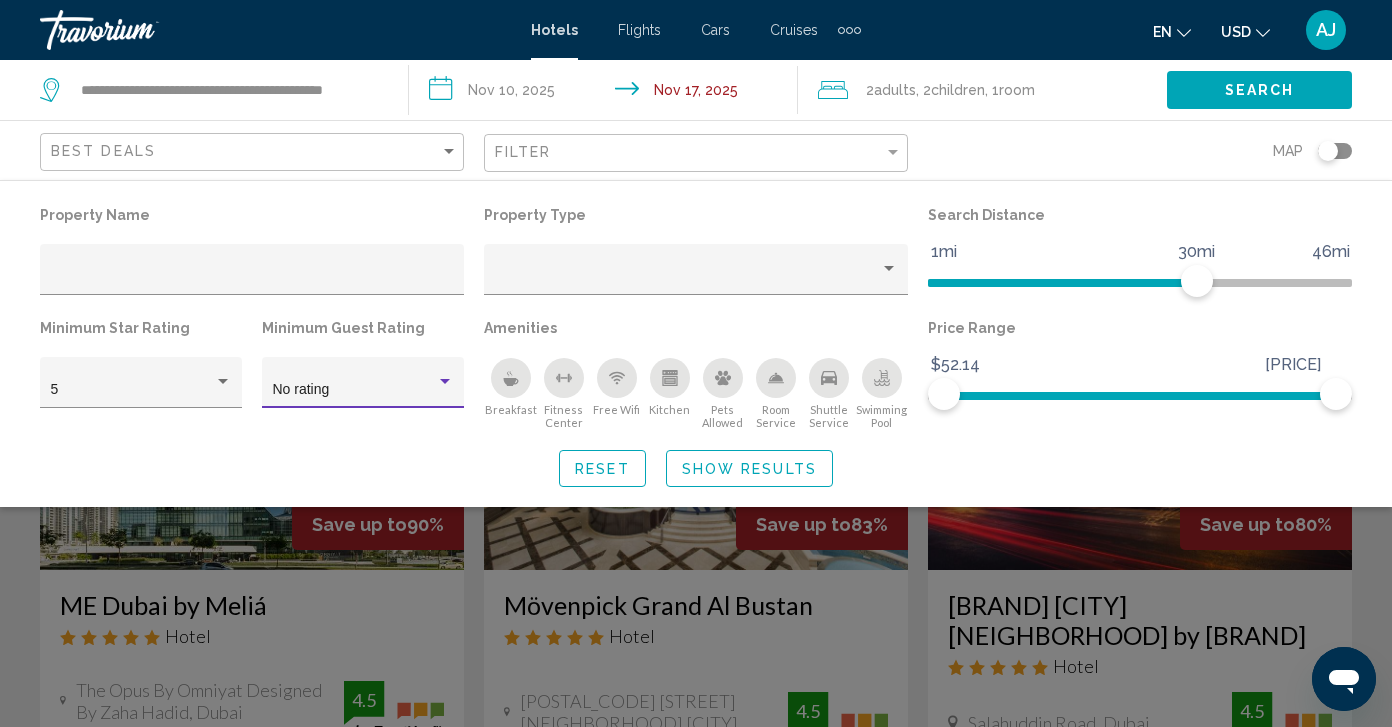 click on "Show Results" 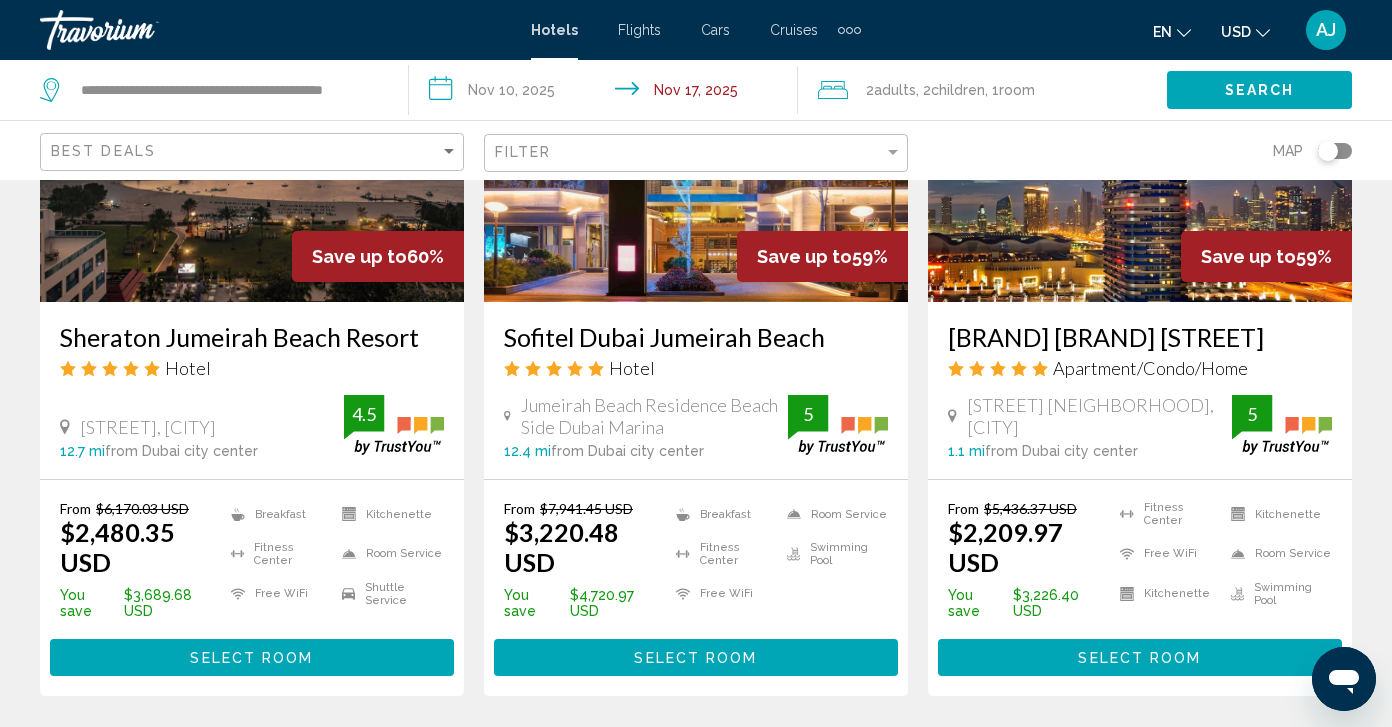scroll, scrollTop: 2657, scrollLeft: 0, axis: vertical 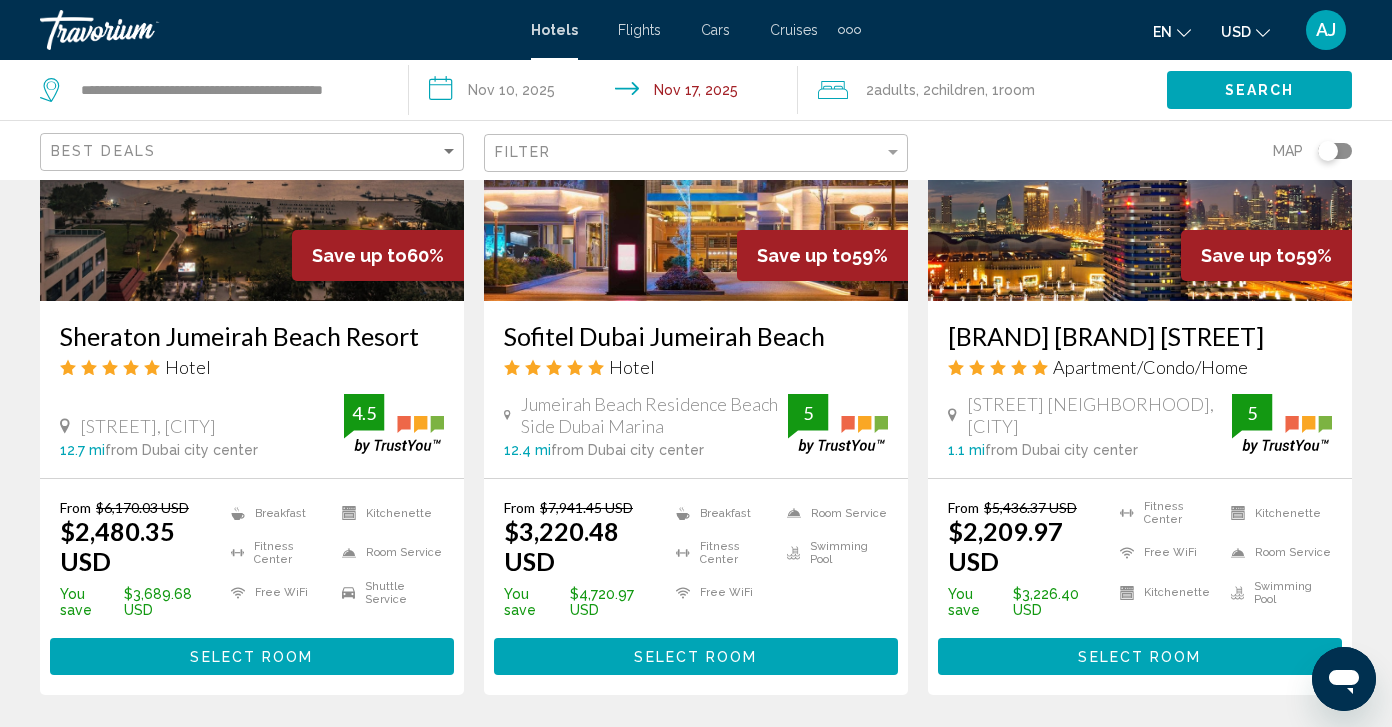 click on "2" at bounding box center (556, 755) 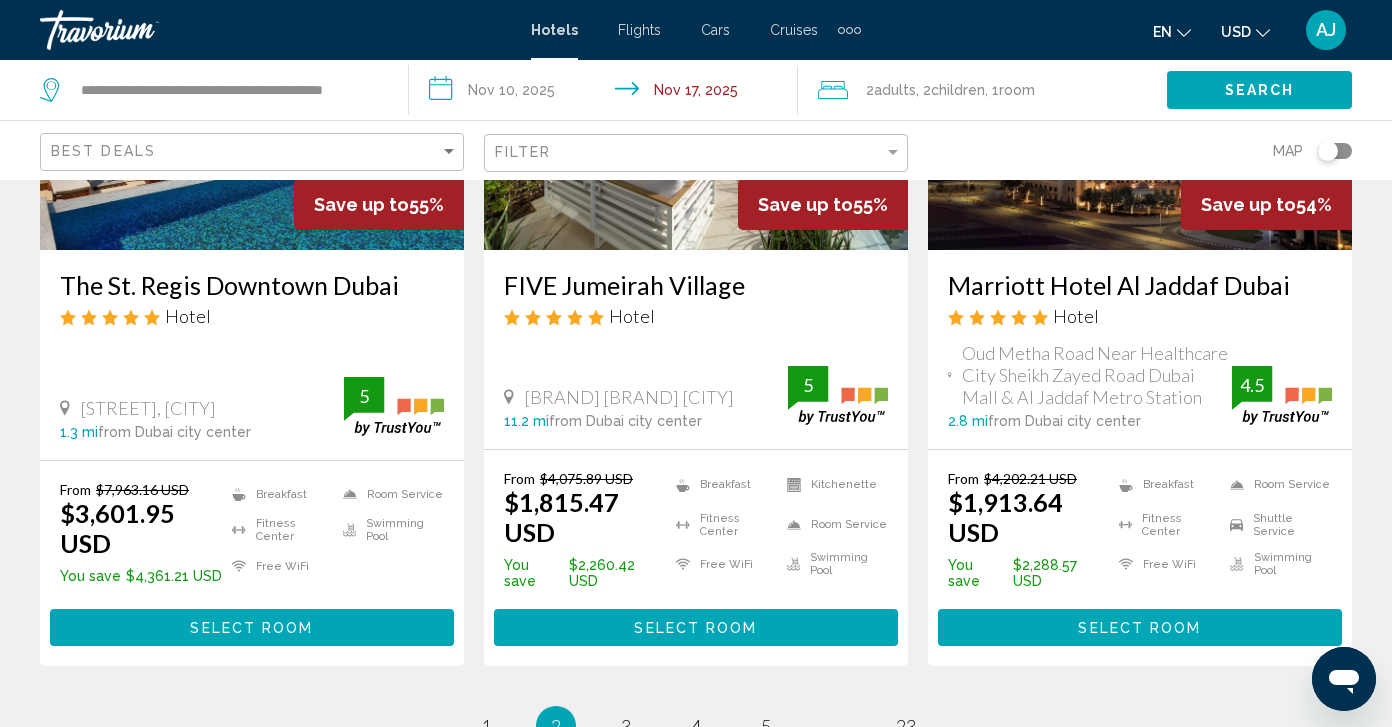 scroll, scrollTop: 2667, scrollLeft: 0, axis: vertical 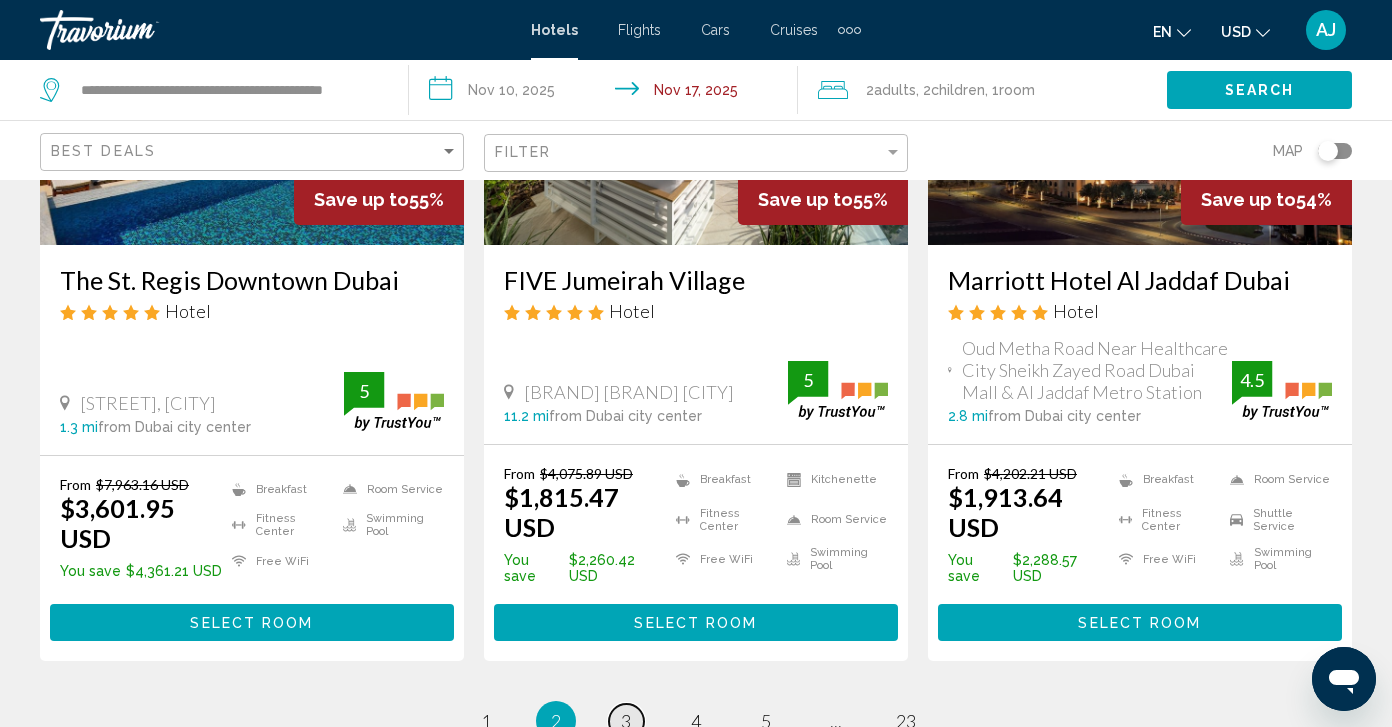 click on "3" at bounding box center (626, 721) 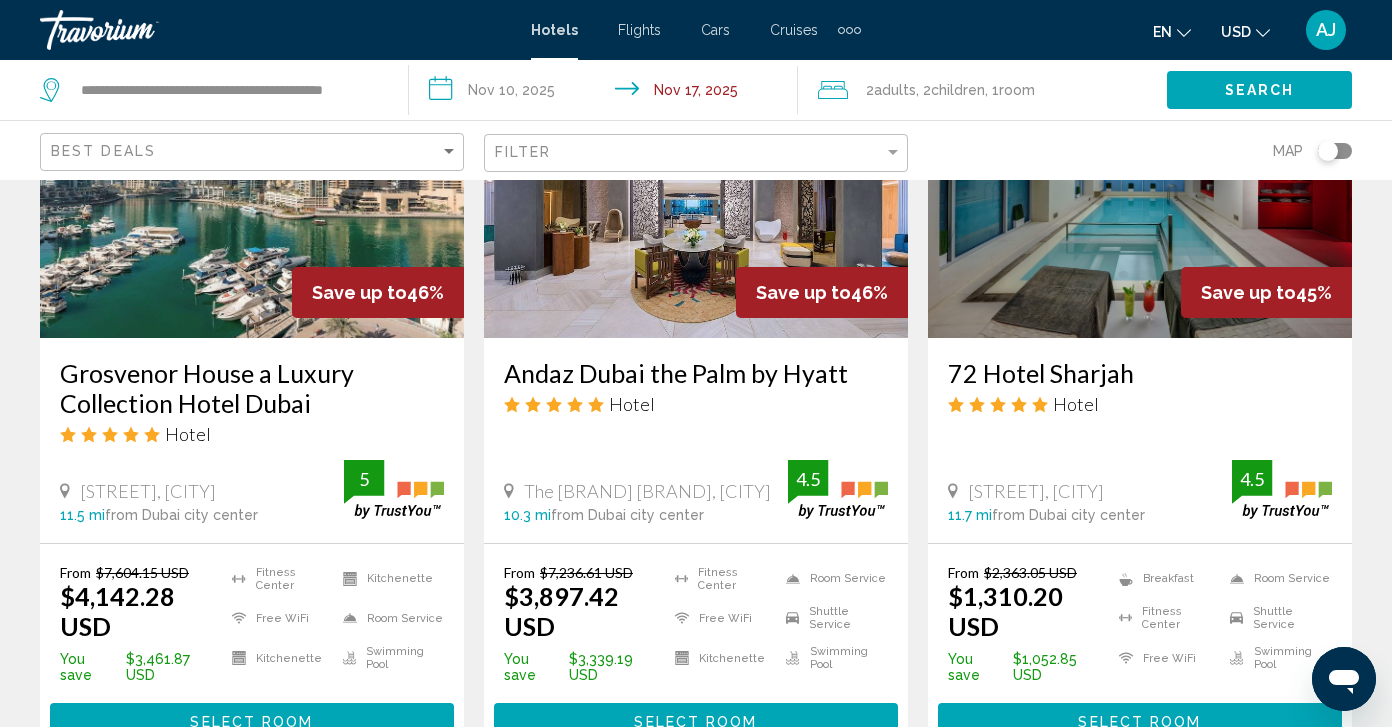 scroll, scrollTop: 2878, scrollLeft: 0, axis: vertical 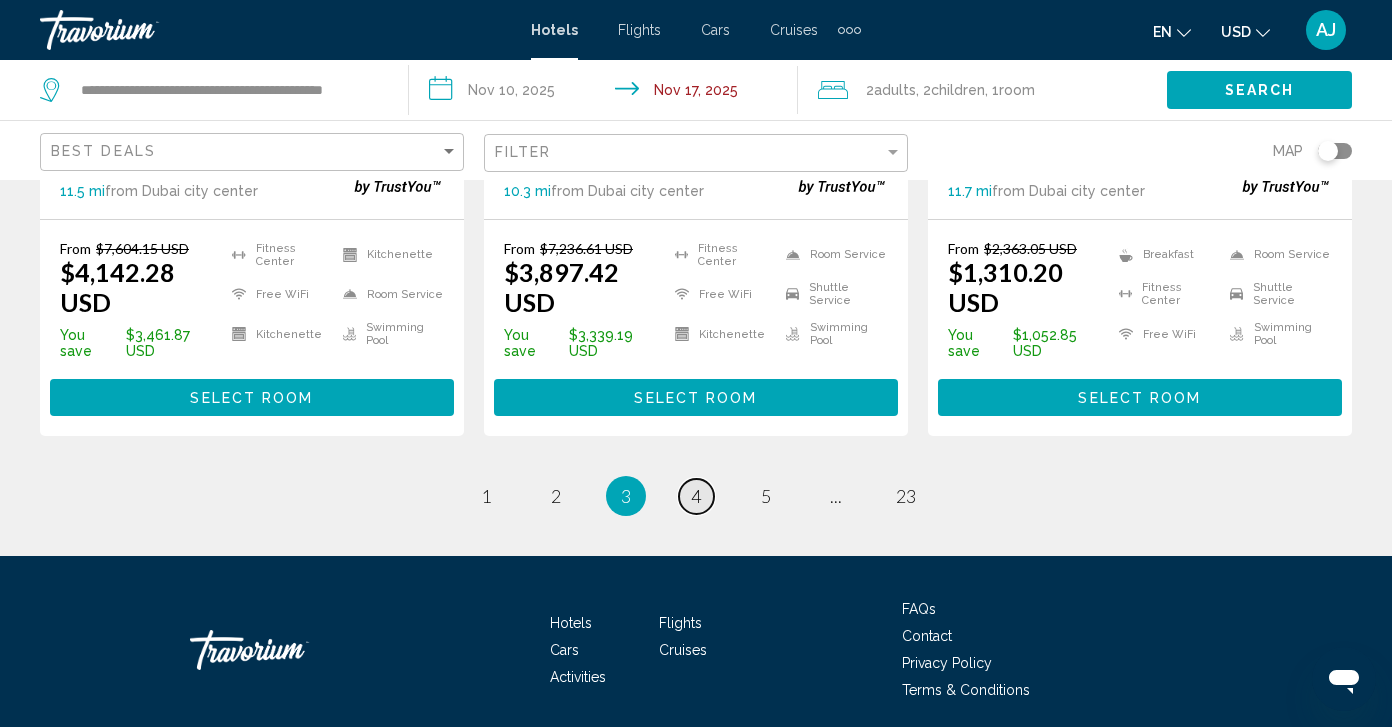 click on "4" at bounding box center [696, 496] 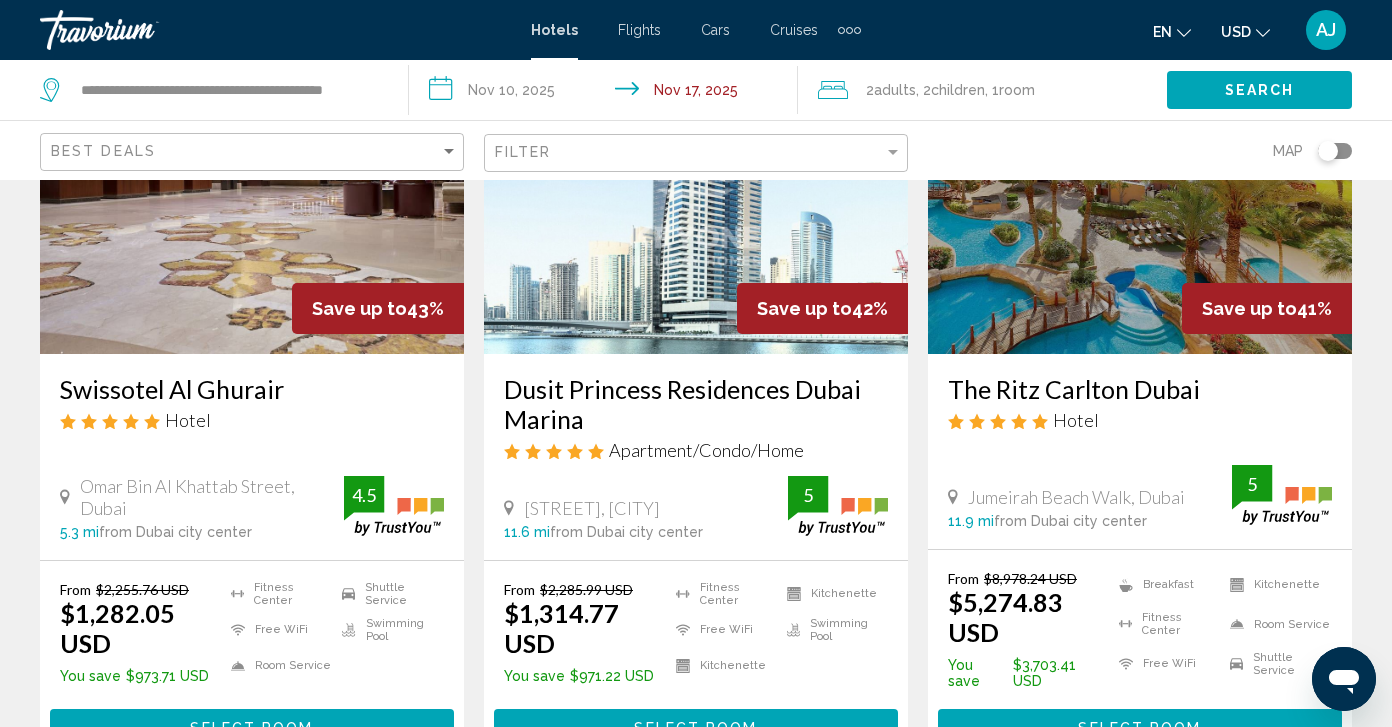 scroll, scrollTop: 1169, scrollLeft: 0, axis: vertical 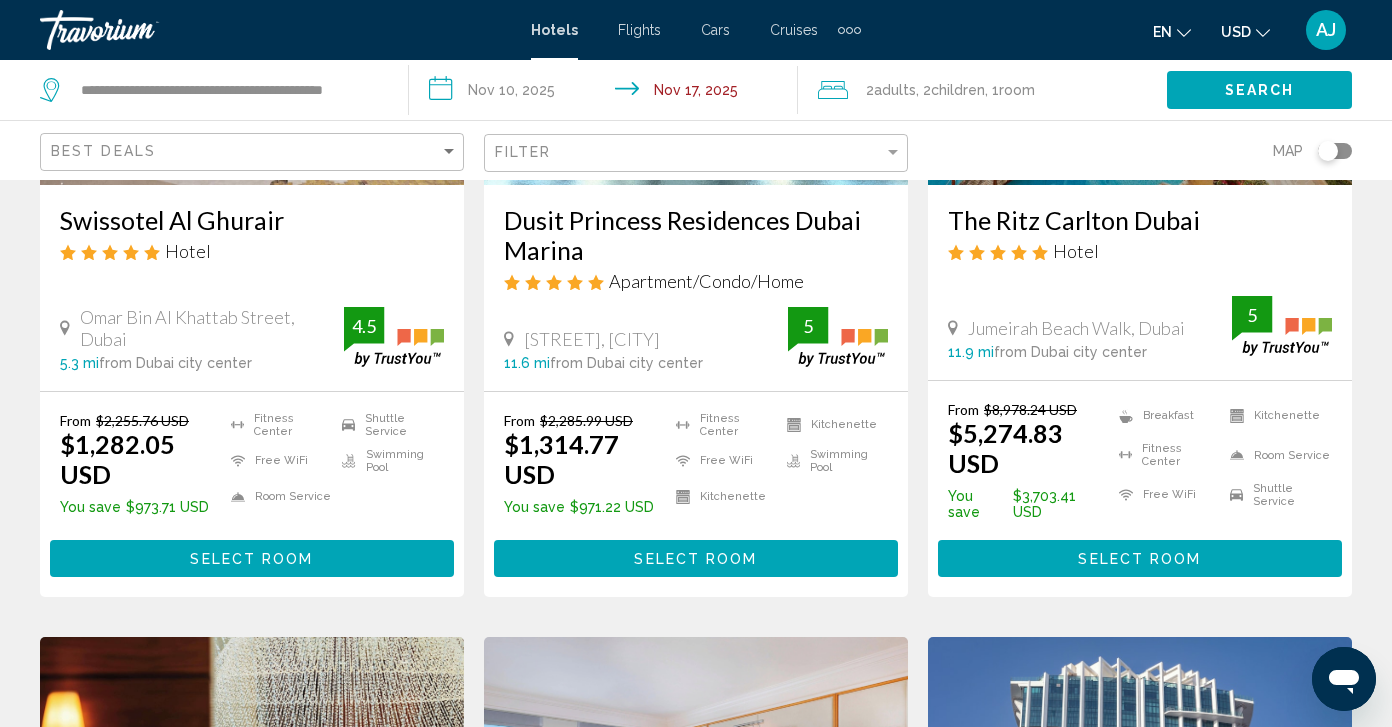 click on "Select Room" at bounding box center (1139, 559) 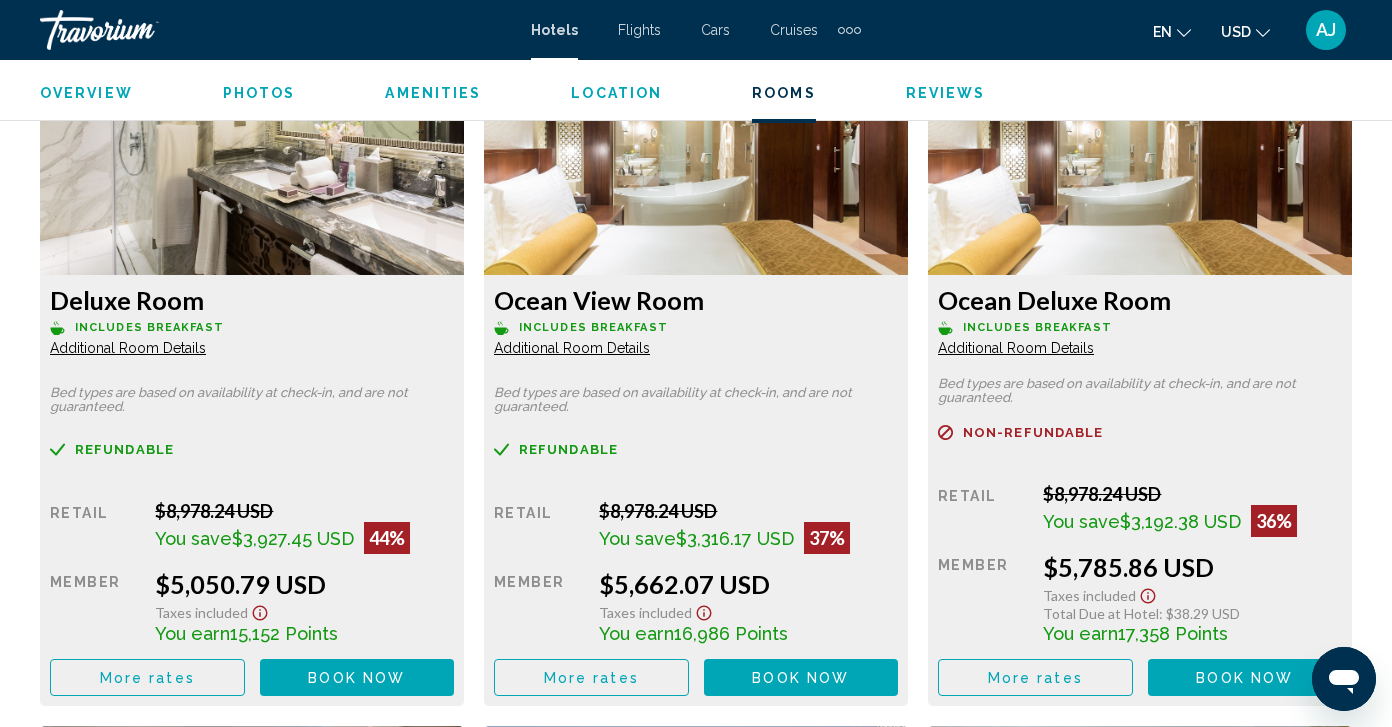 scroll, scrollTop: 2877, scrollLeft: 0, axis: vertical 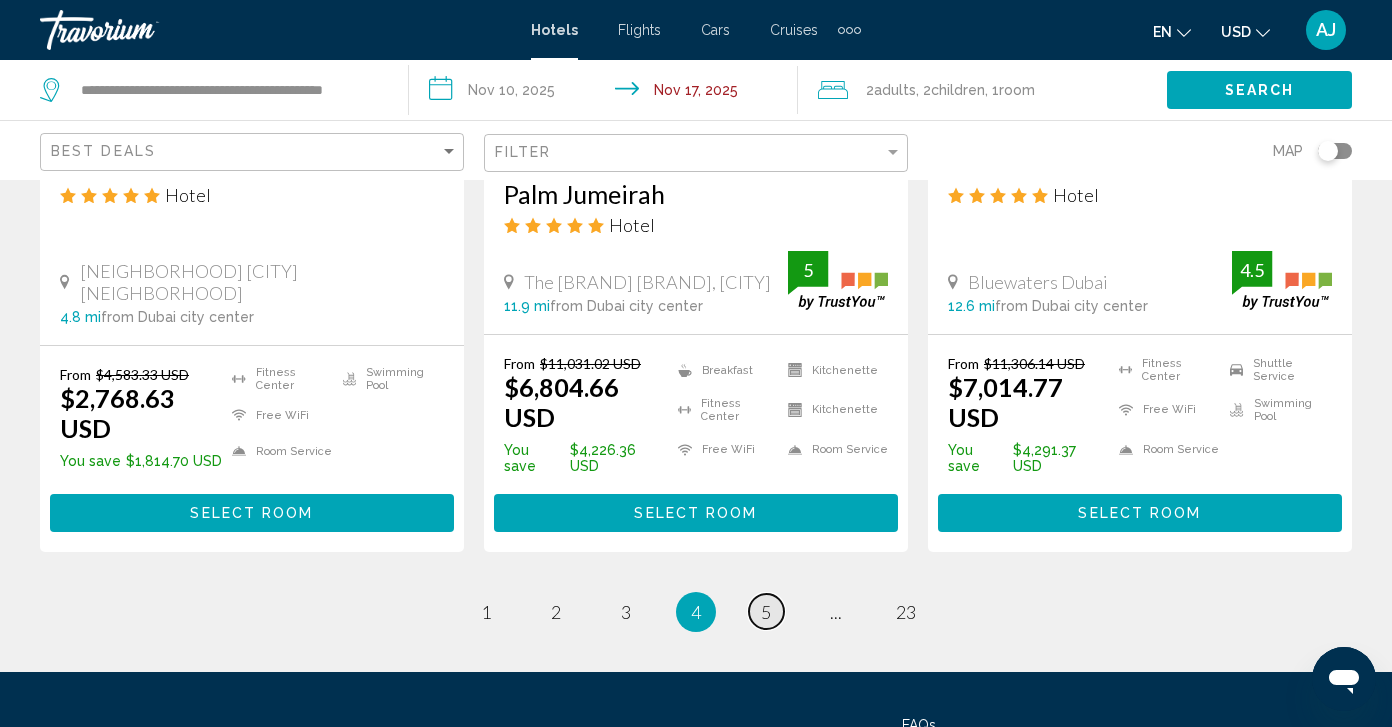 click on "5" at bounding box center [766, 612] 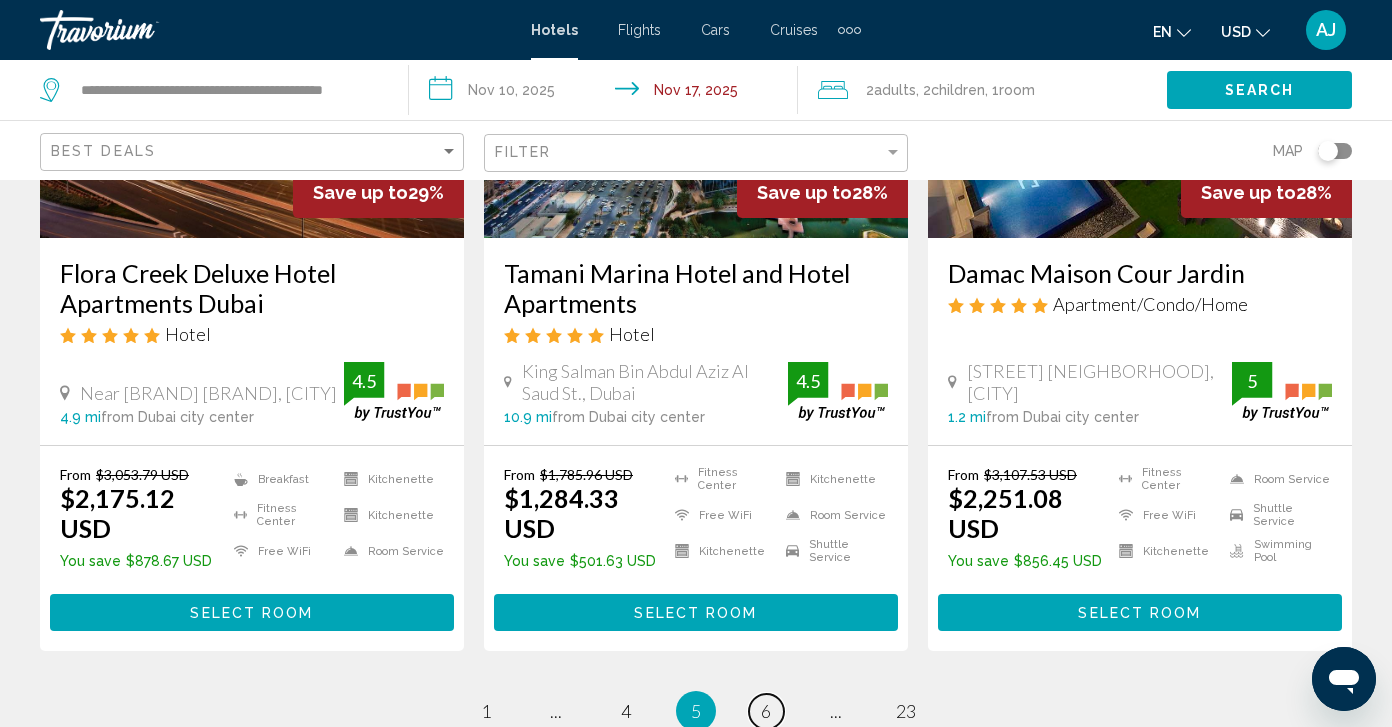 scroll, scrollTop: 2928, scrollLeft: 0, axis: vertical 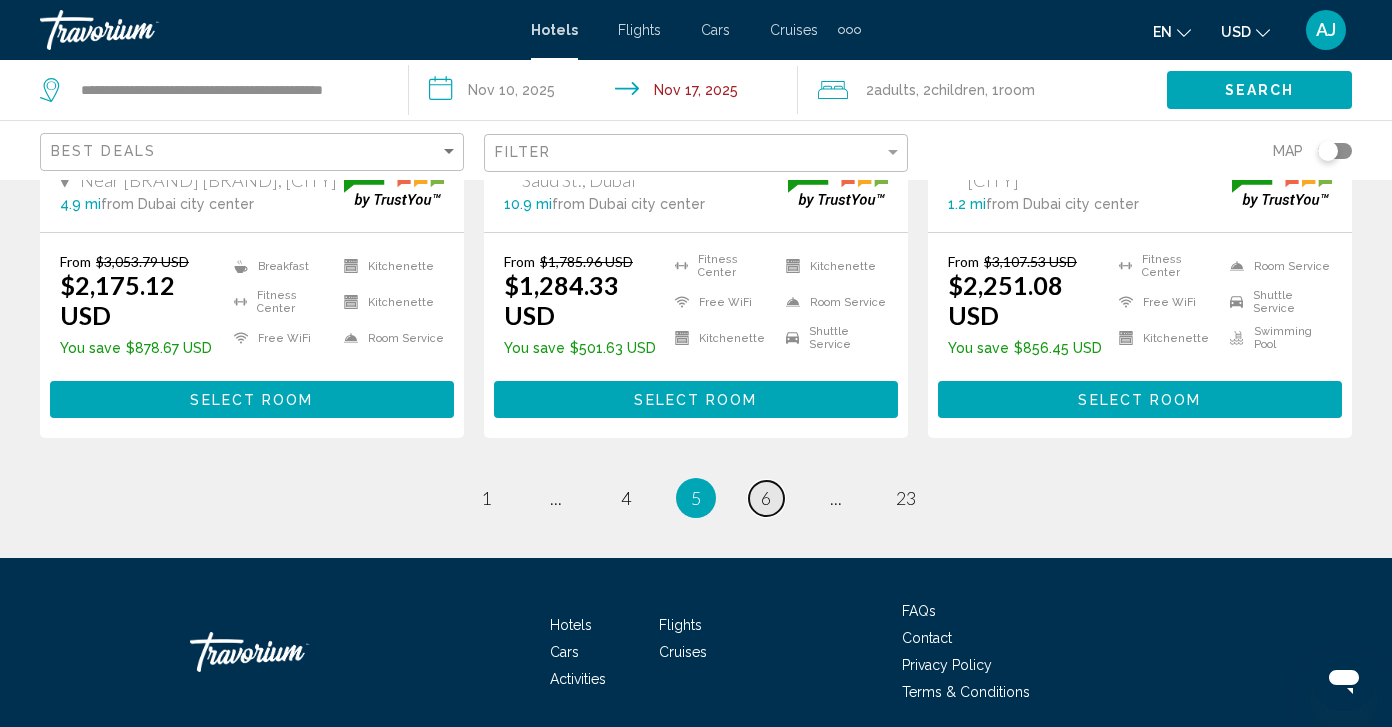 click on "6" at bounding box center (766, 498) 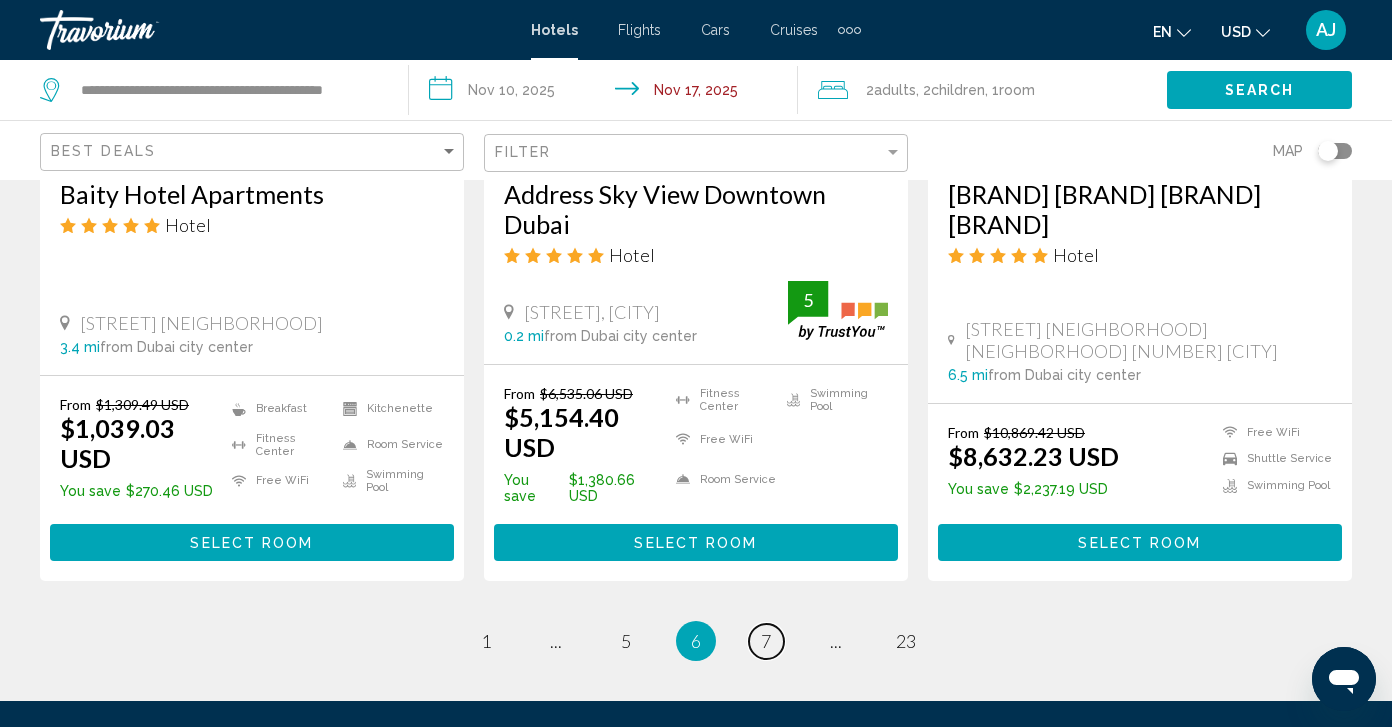 scroll, scrollTop: 2726, scrollLeft: 0, axis: vertical 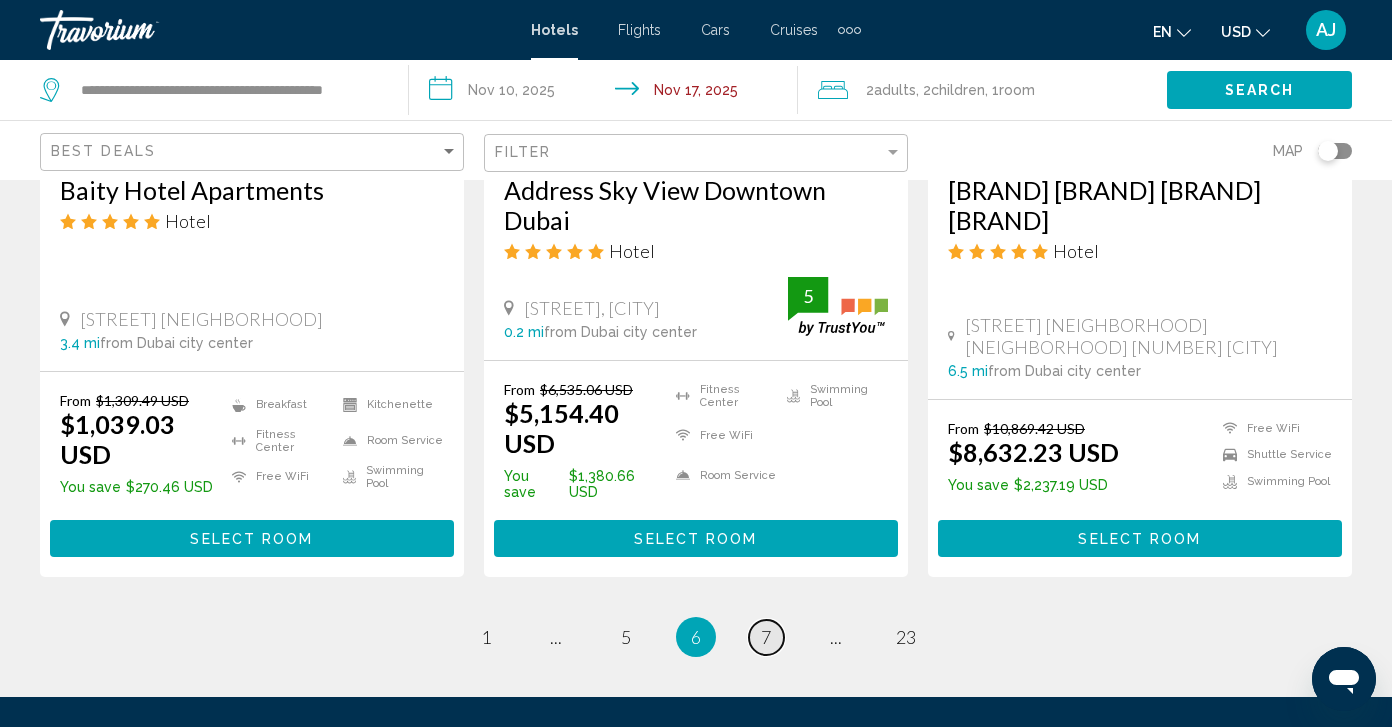 click on "page  7" at bounding box center [766, 637] 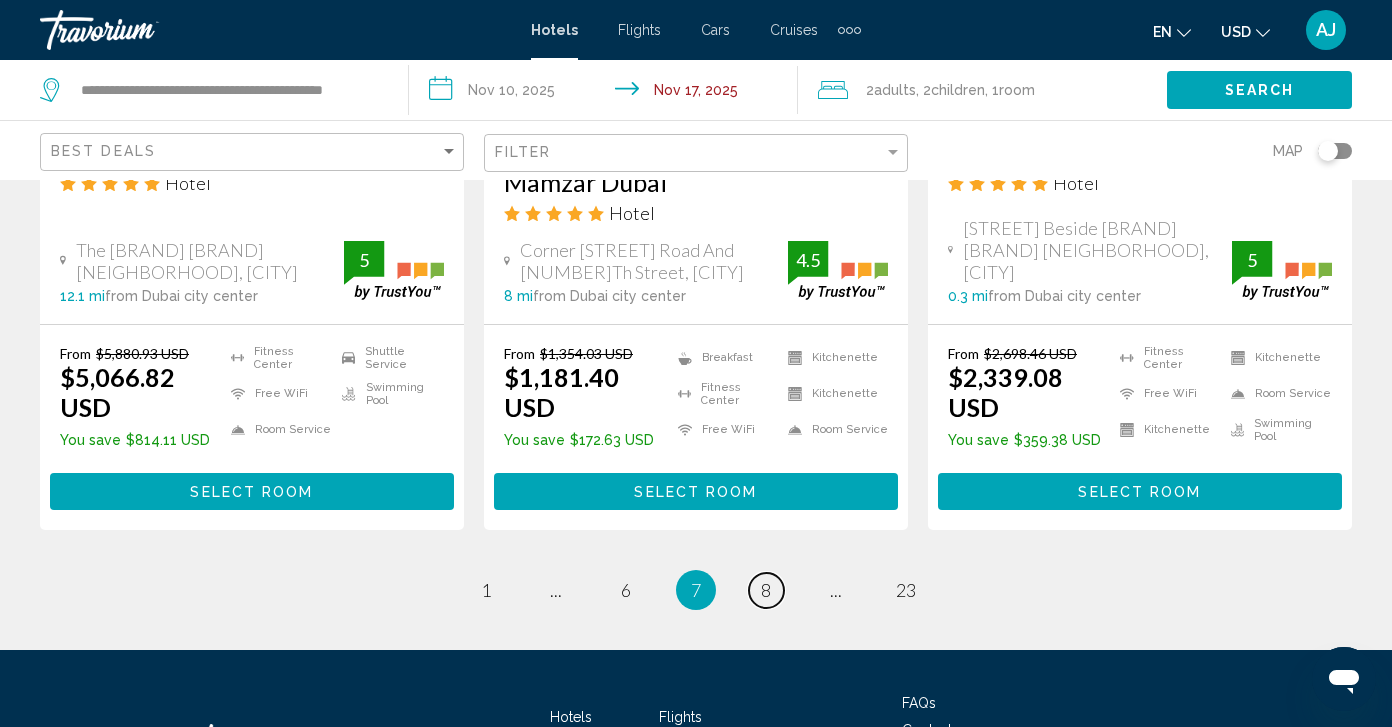 scroll, scrollTop: 2895, scrollLeft: 0, axis: vertical 